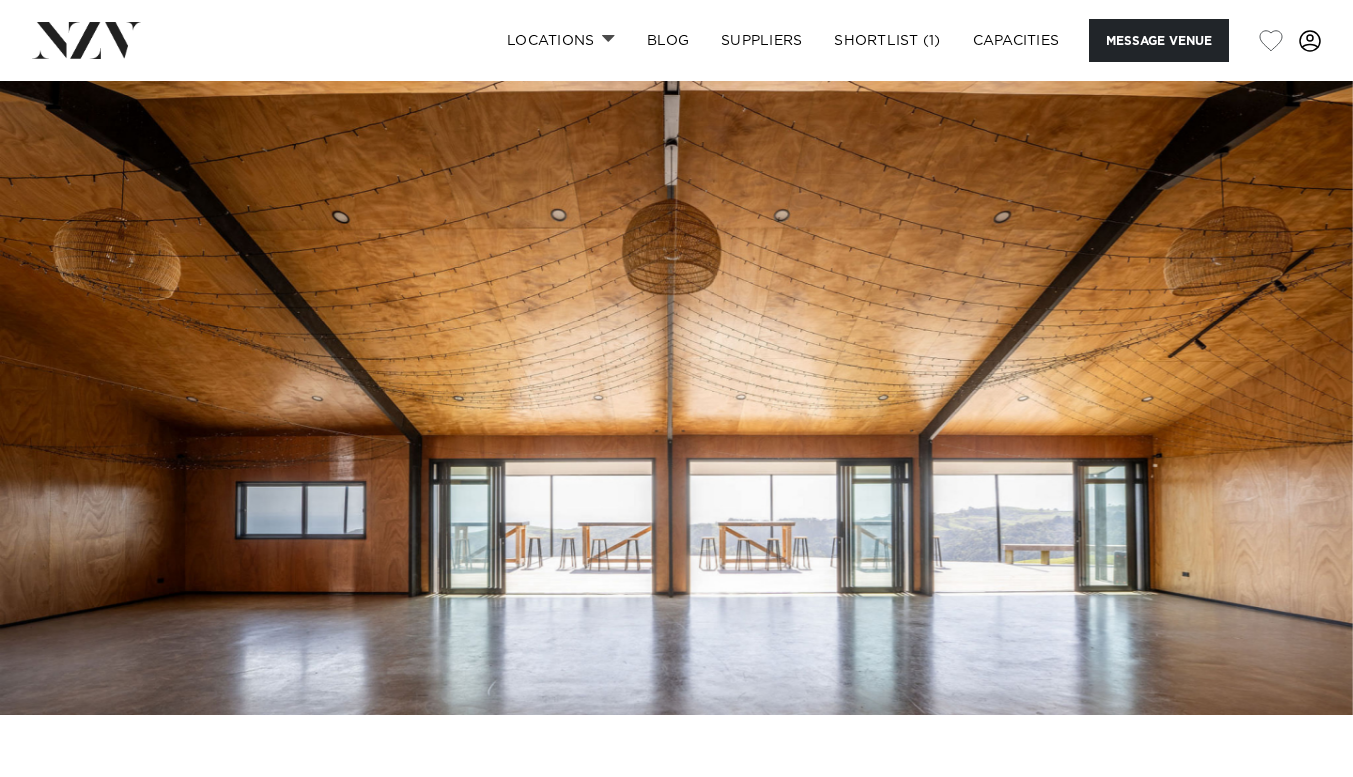 scroll, scrollTop: 460, scrollLeft: 0, axis: vertical 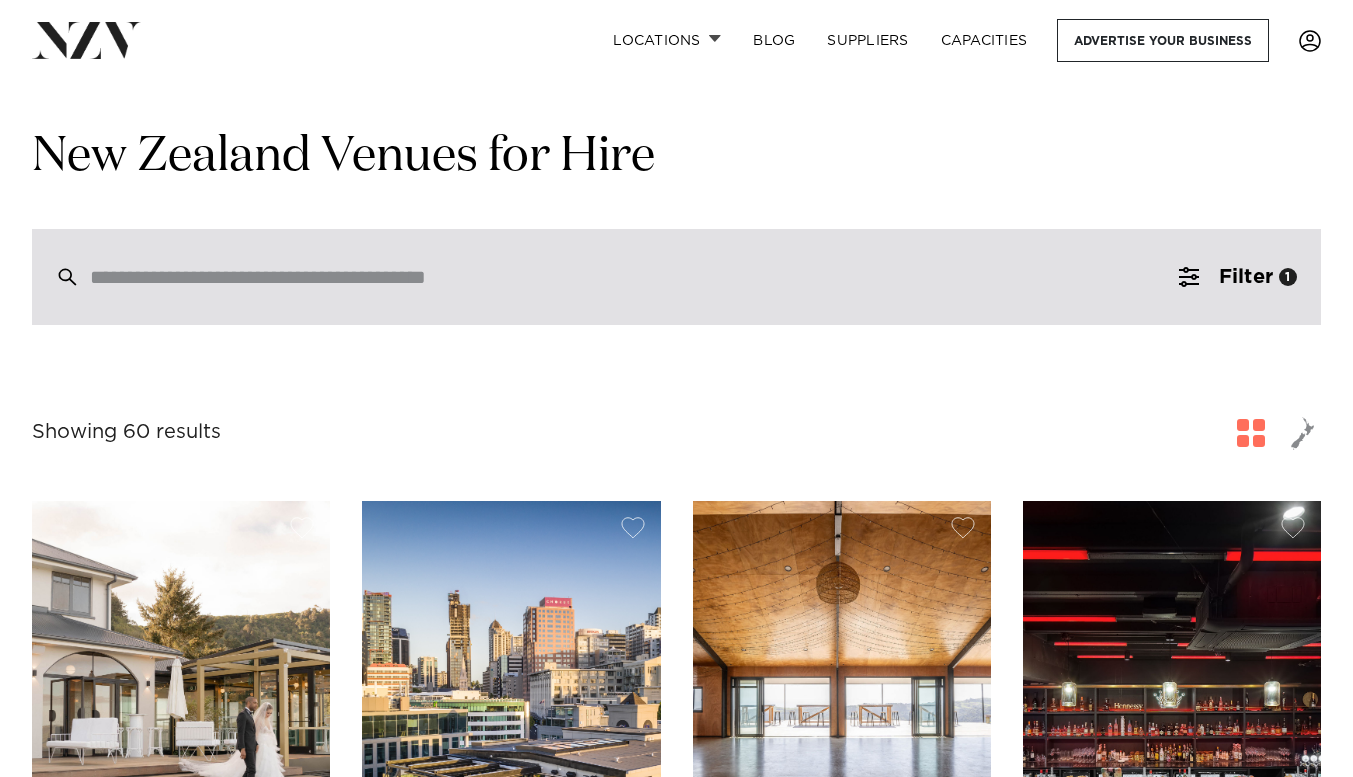 click at bounding box center [676, 277] 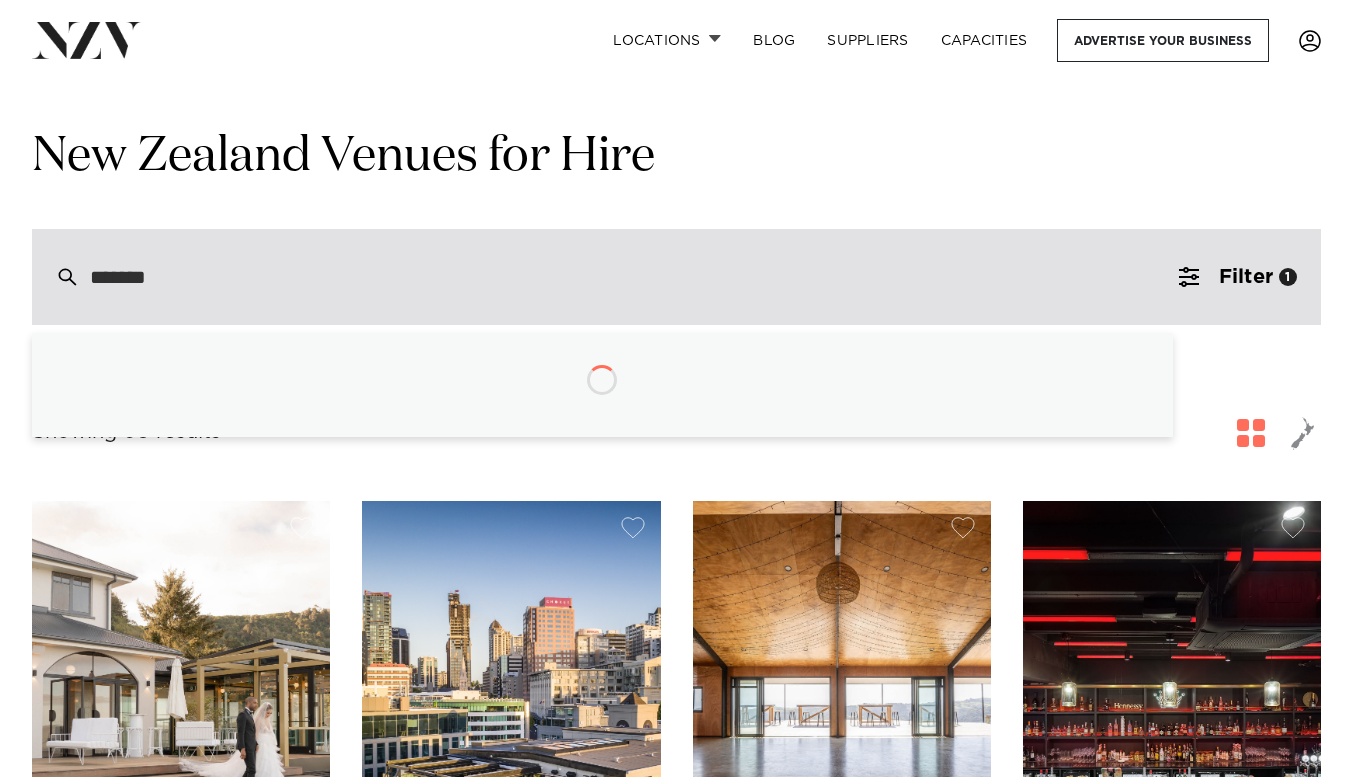 type on "********" 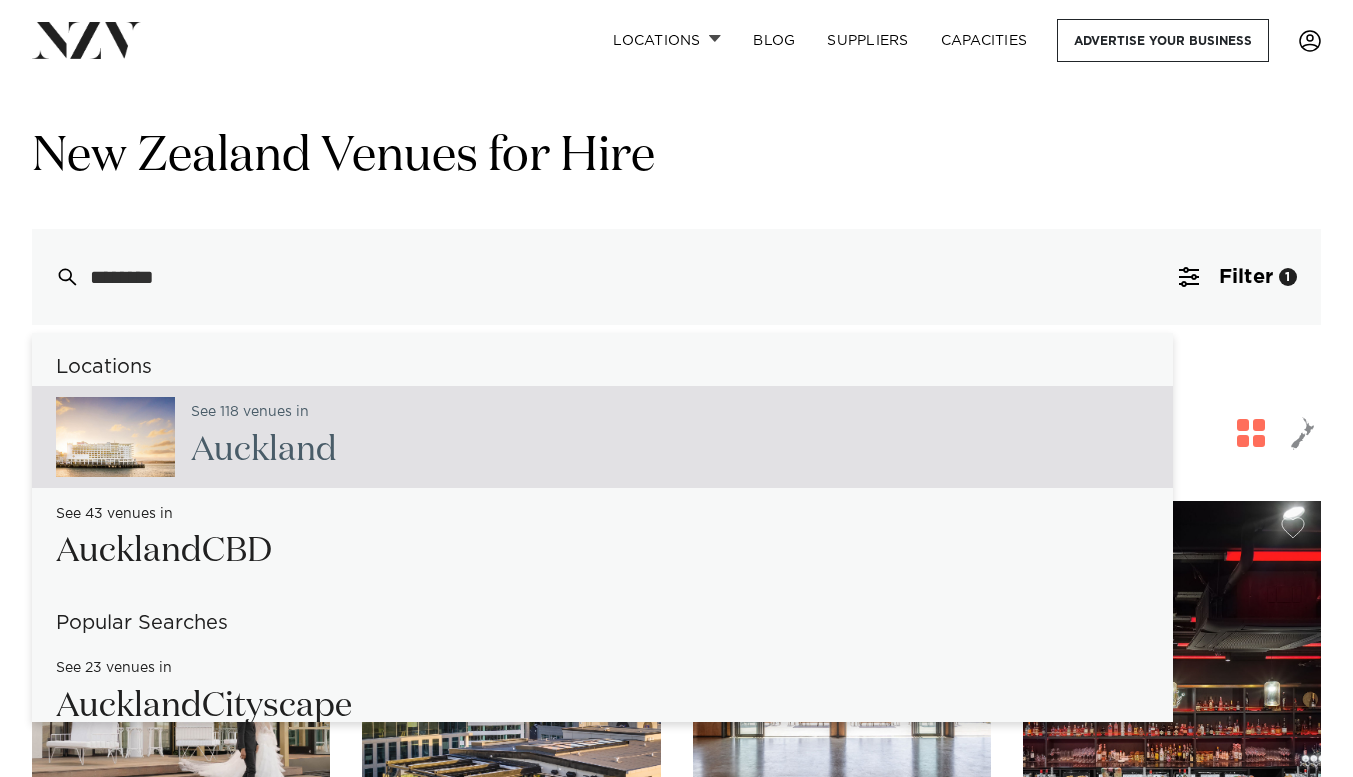 click on "See 118 venues in
Auckland" at bounding box center [602, 437] 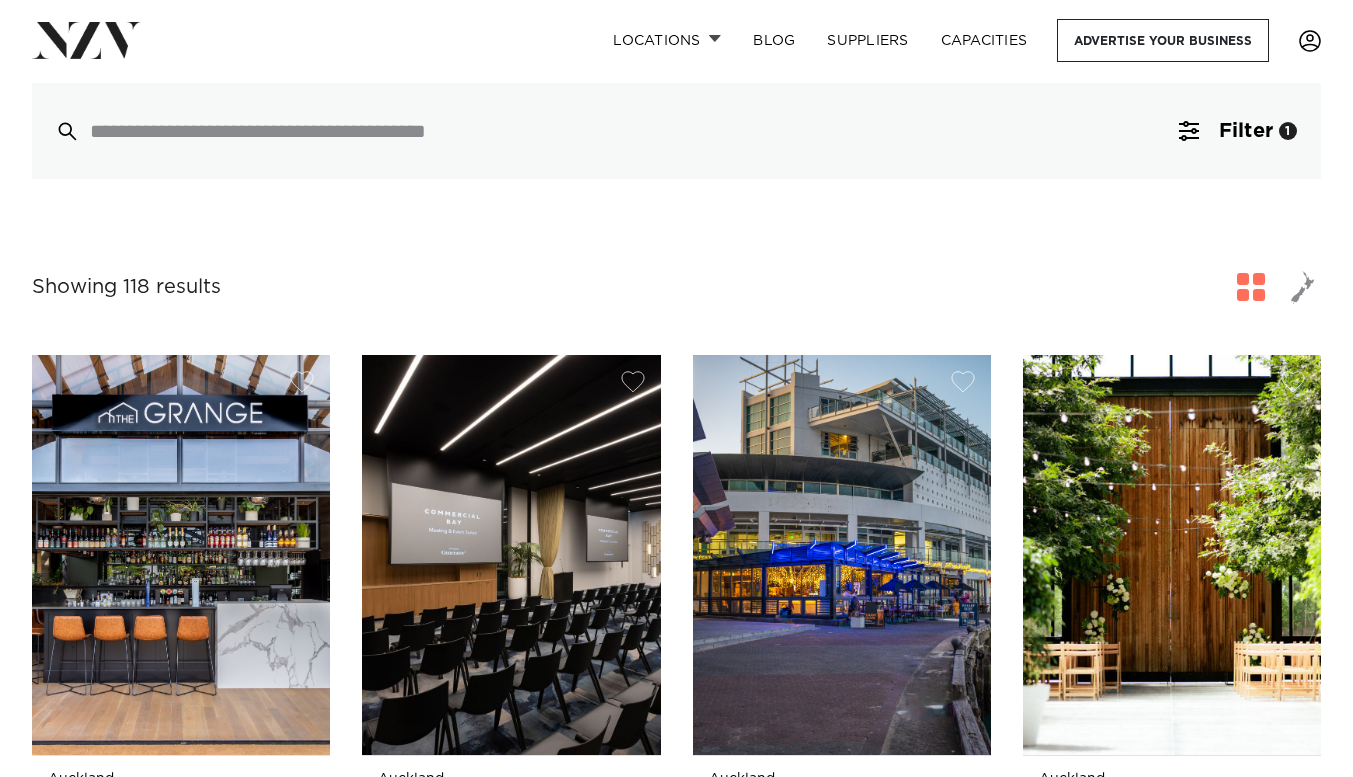 scroll, scrollTop: 500, scrollLeft: 0, axis: vertical 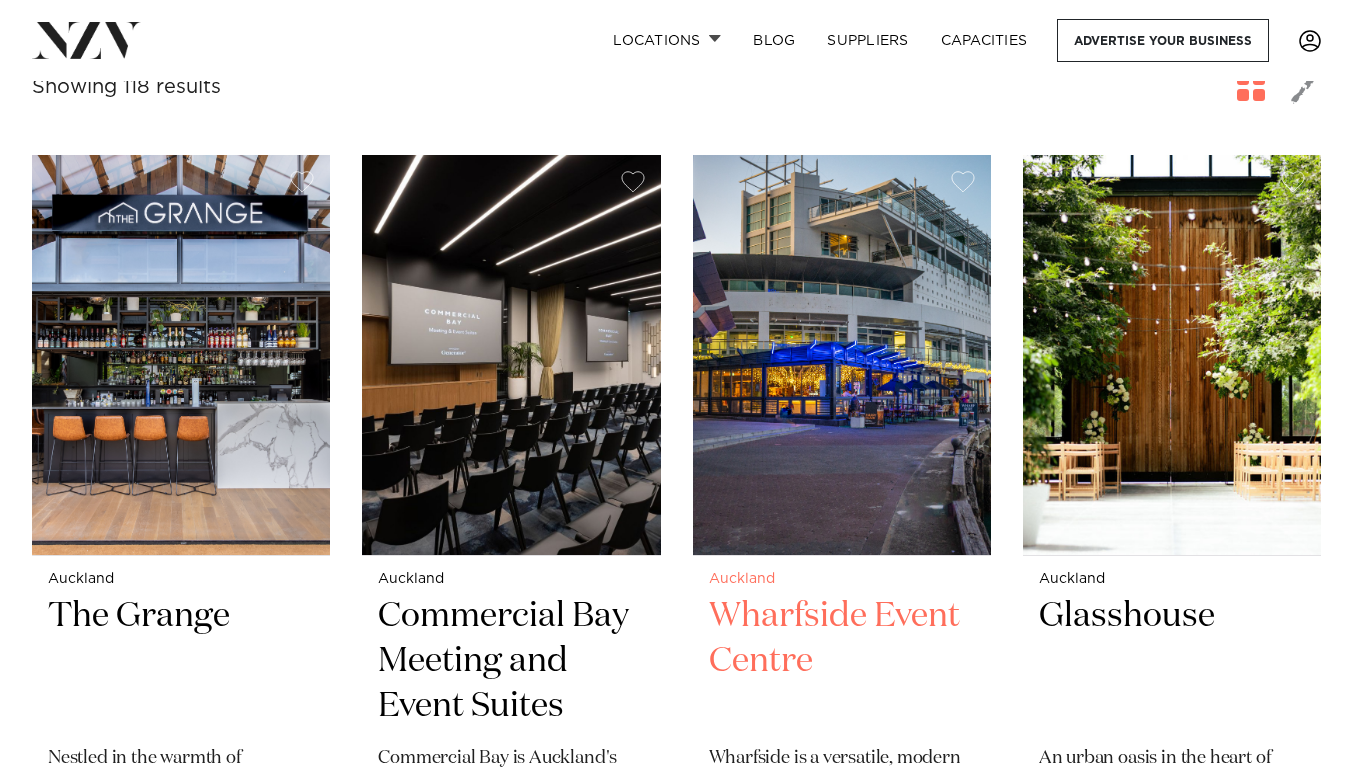 click at bounding box center (842, 355) 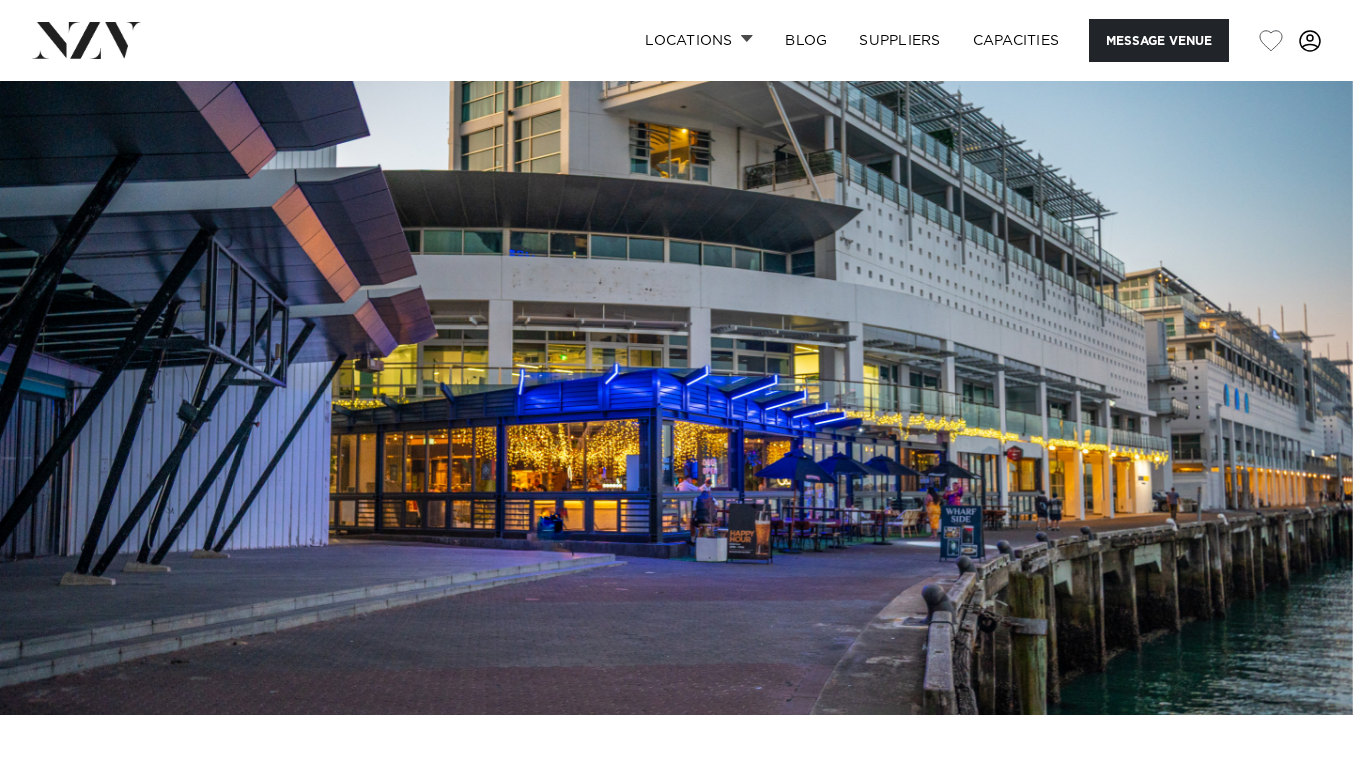 scroll, scrollTop: 0, scrollLeft: 0, axis: both 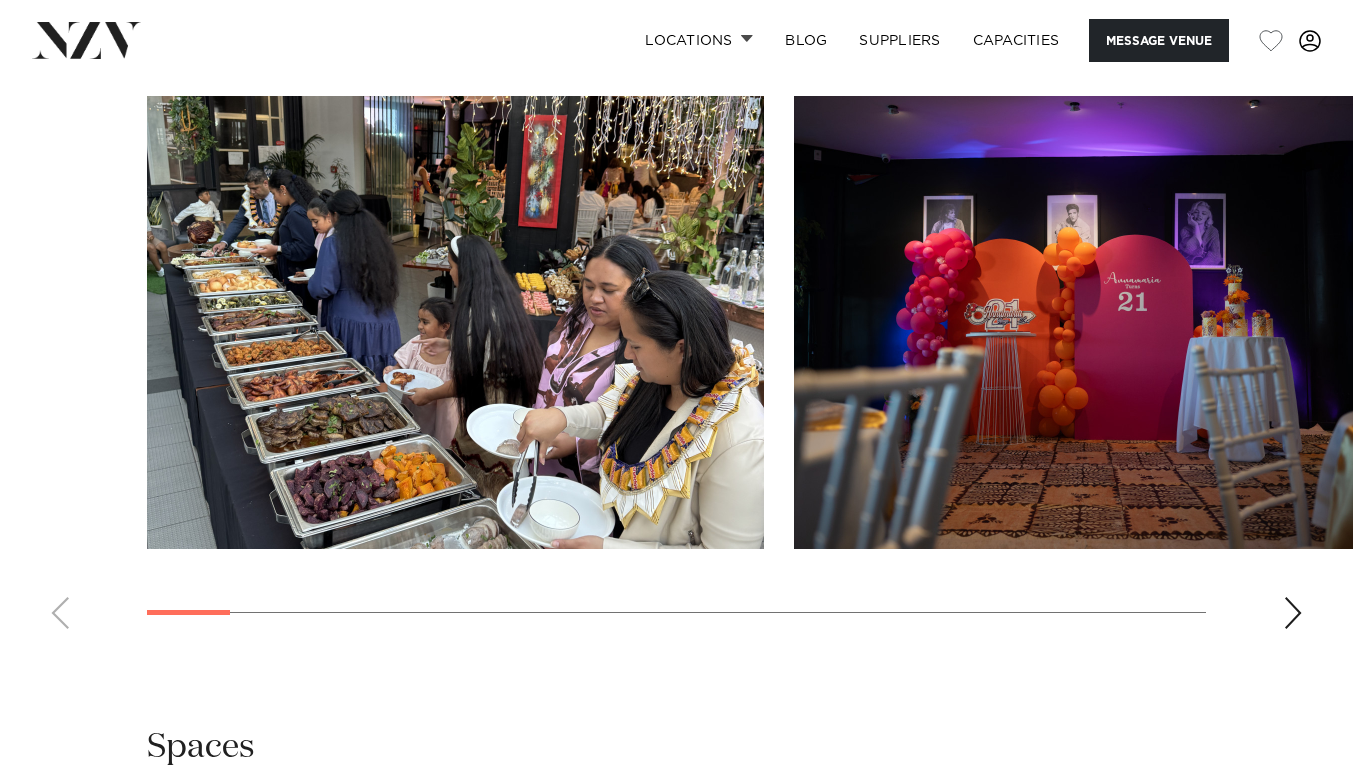 click at bounding box center [1293, 613] 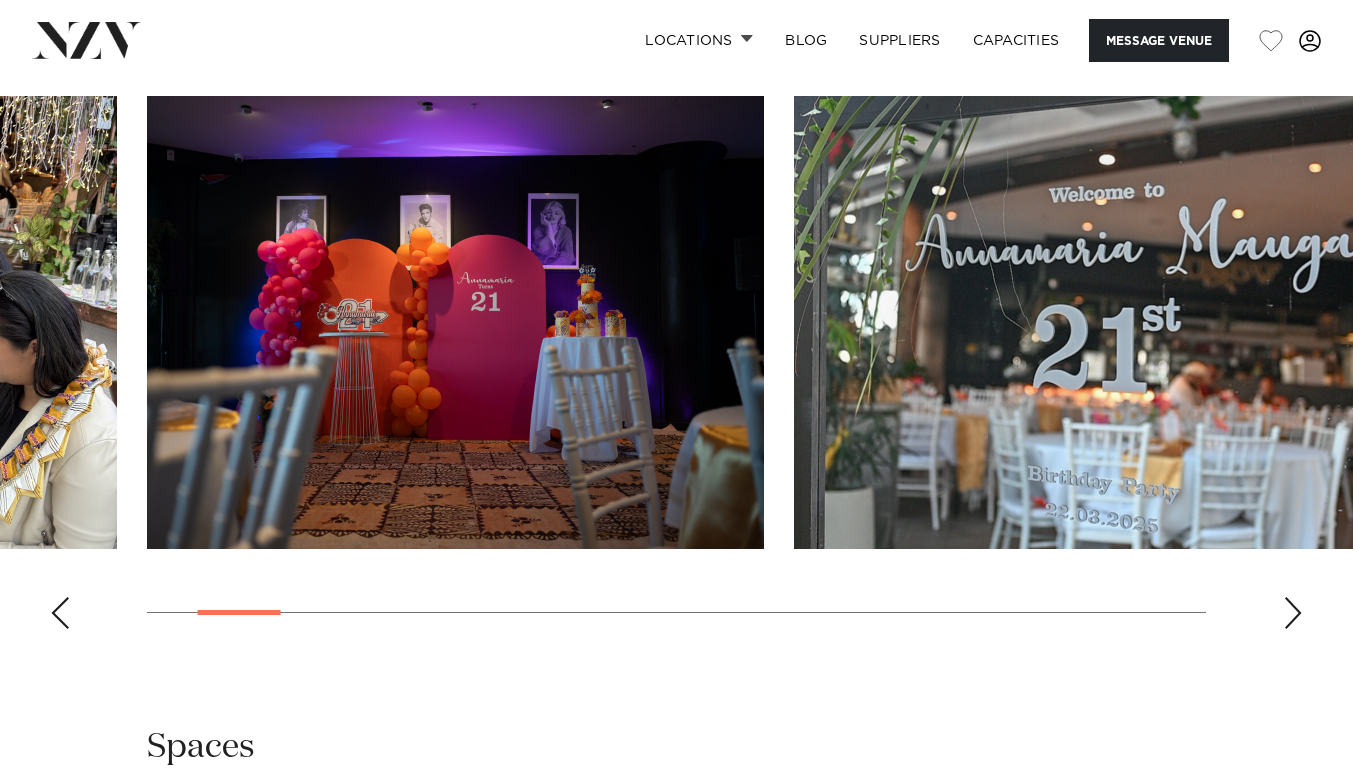 click at bounding box center (1293, 613) 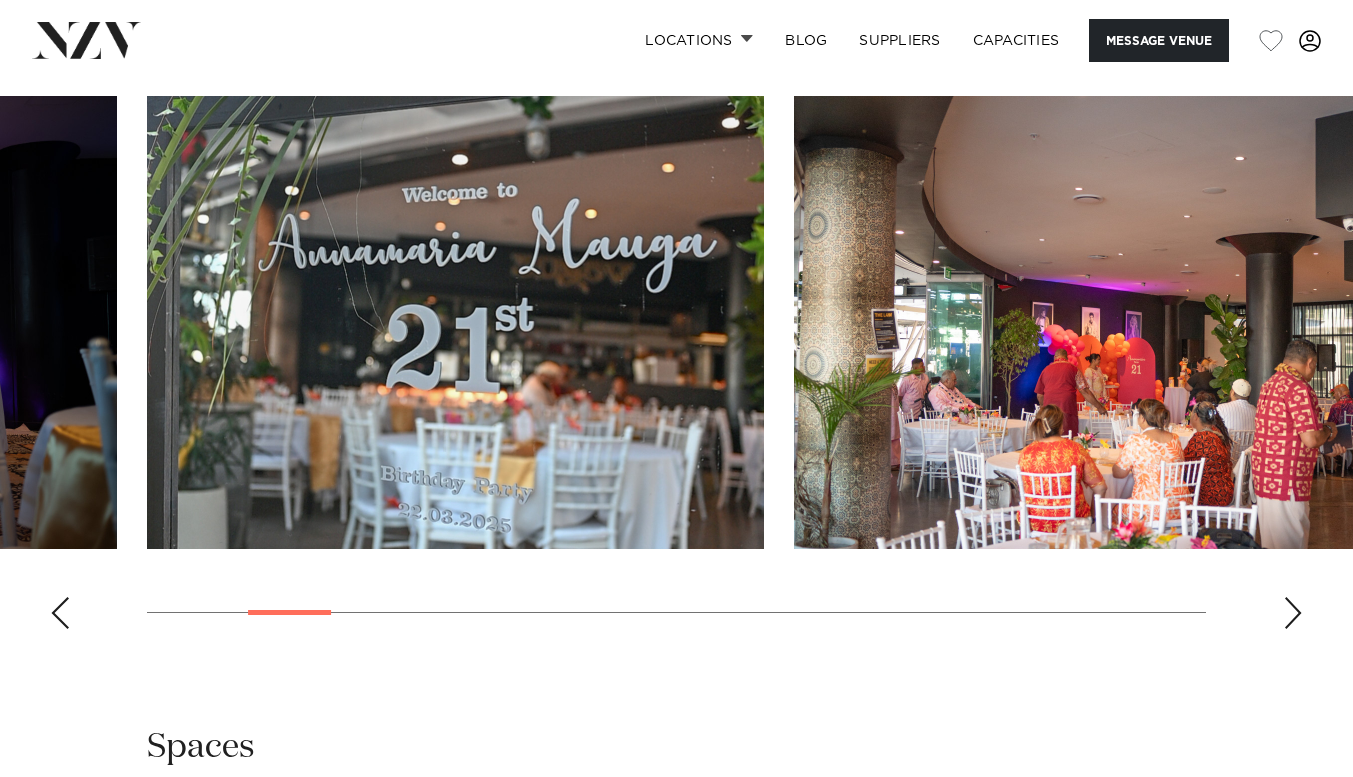 click at bounding box center [1293, 613] 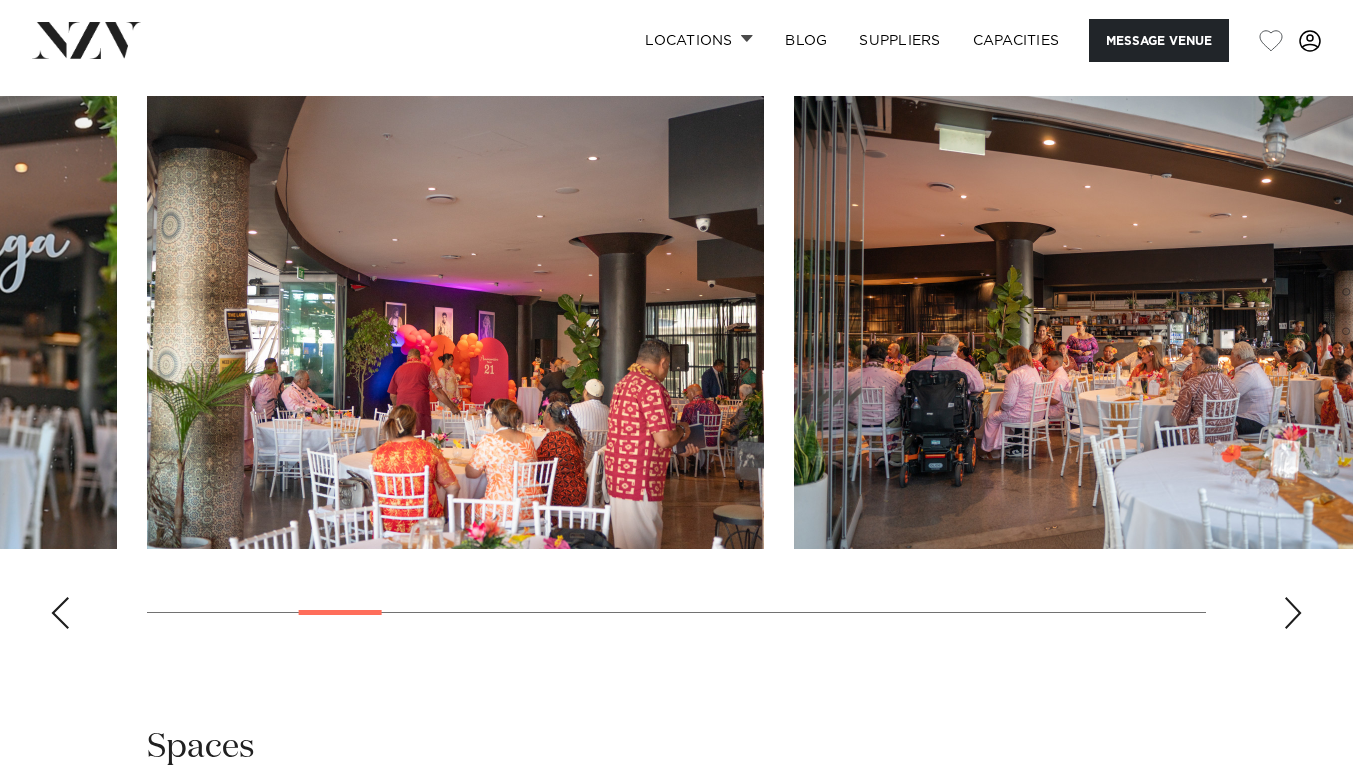 click at bounding box center [1293, 613] 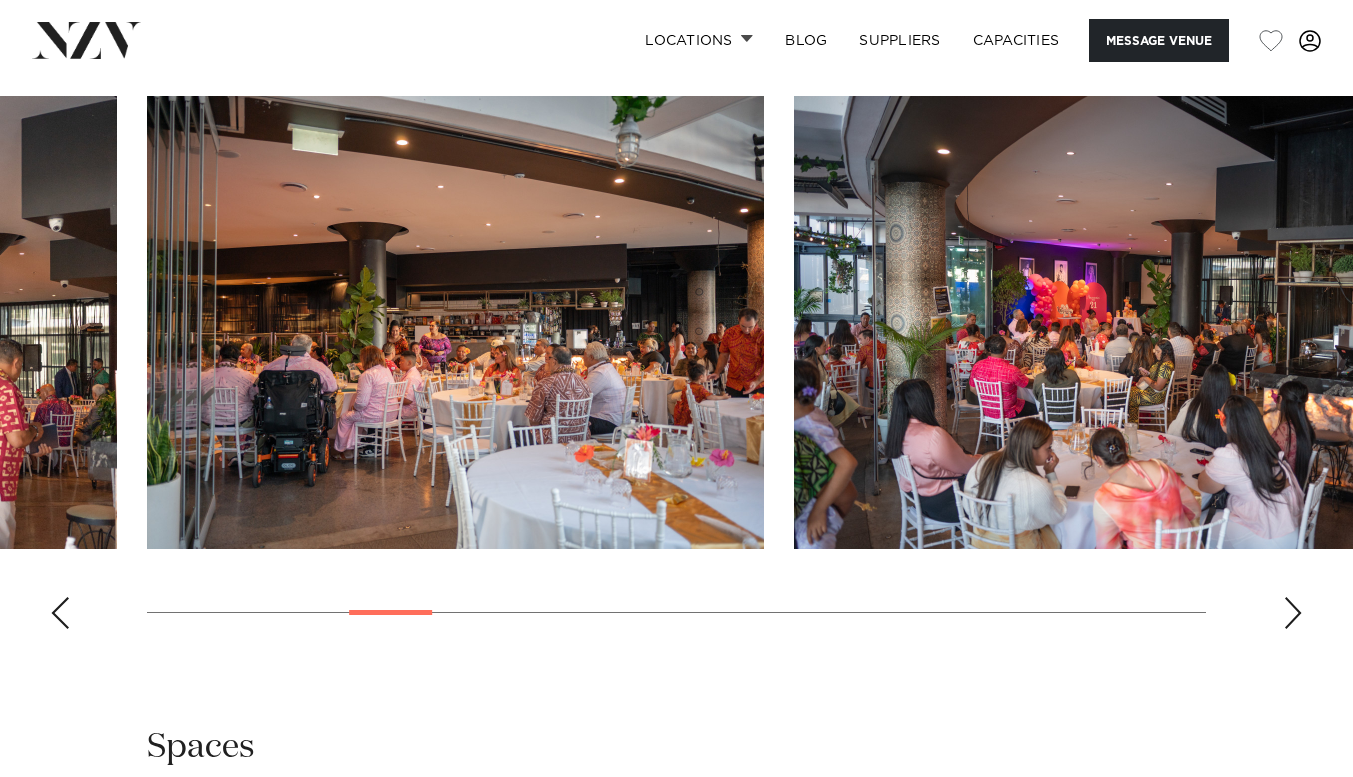click at bounding box center (1293, 613) 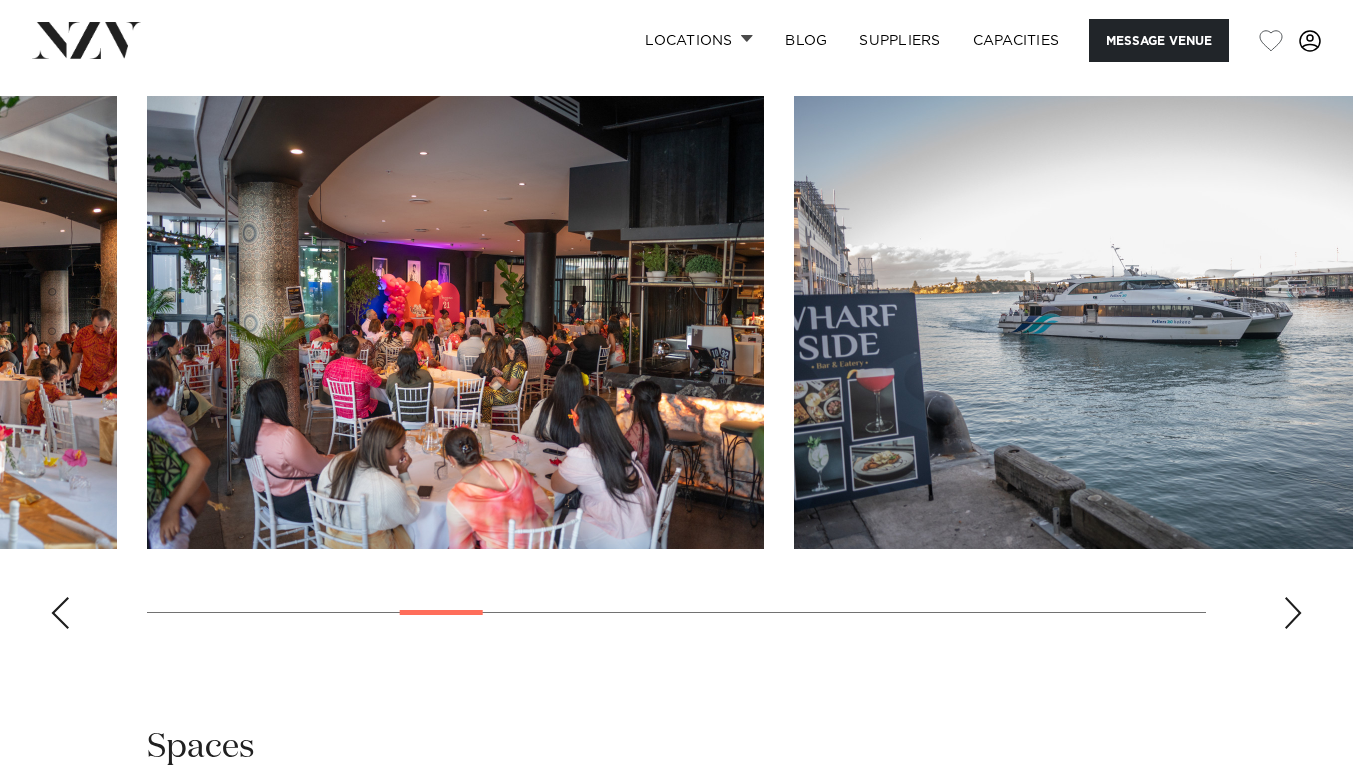 click at bounding box center (1293, 613) 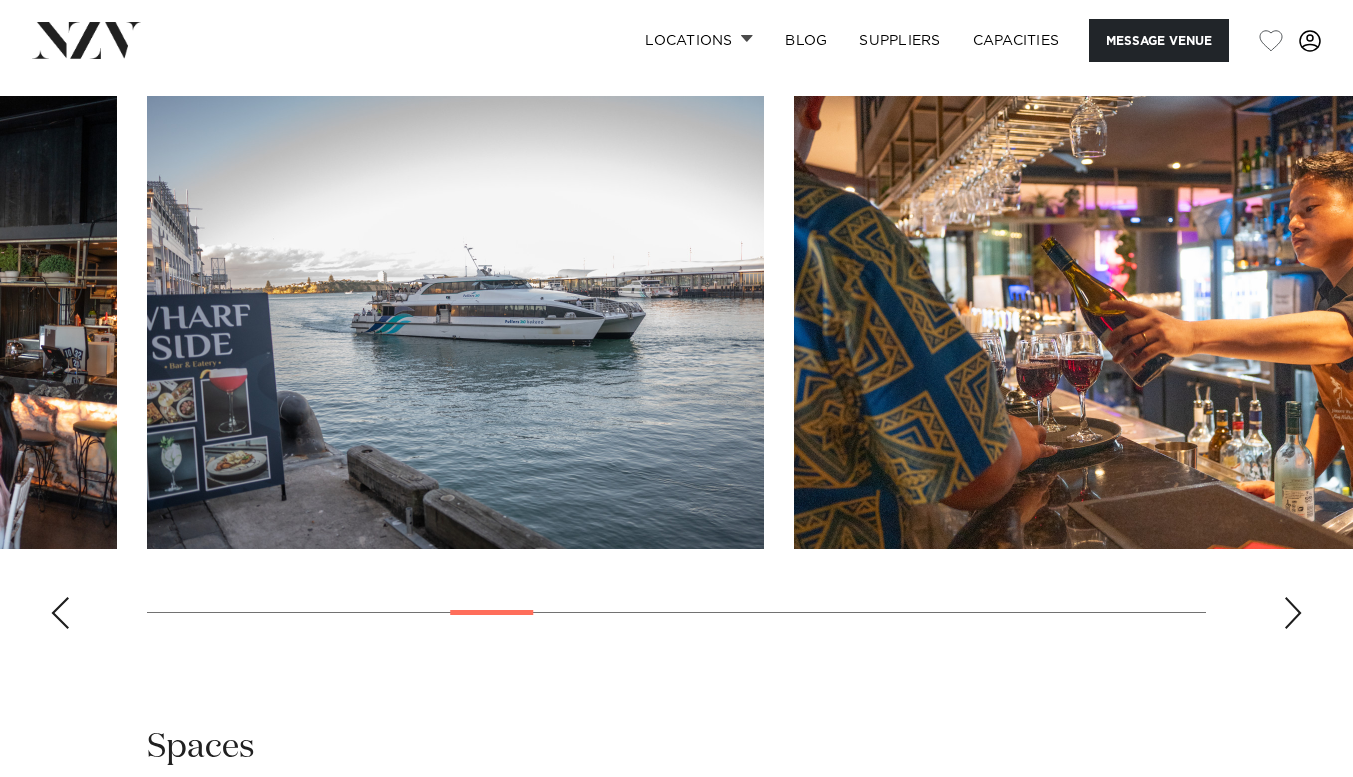 click at bounding box center (1293, 613) 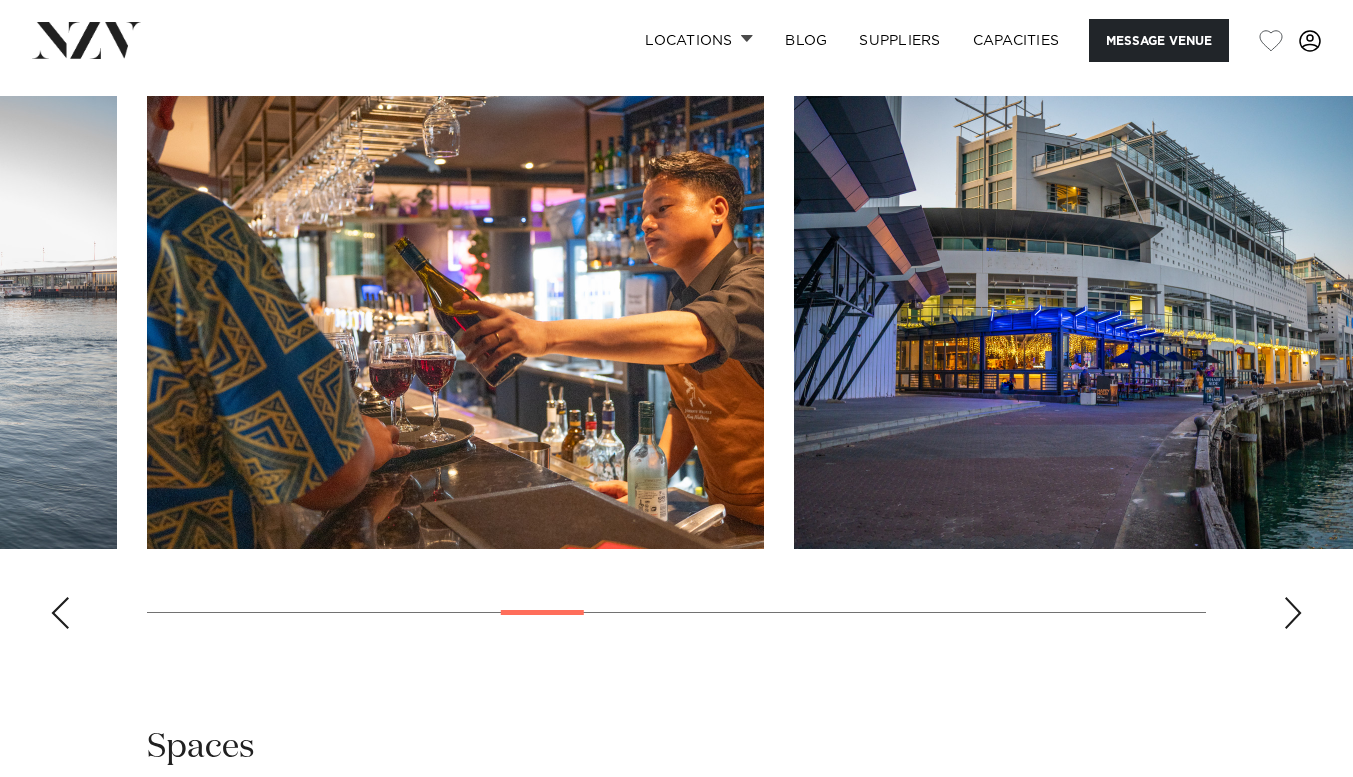 click at bounding box center (1293, 613) 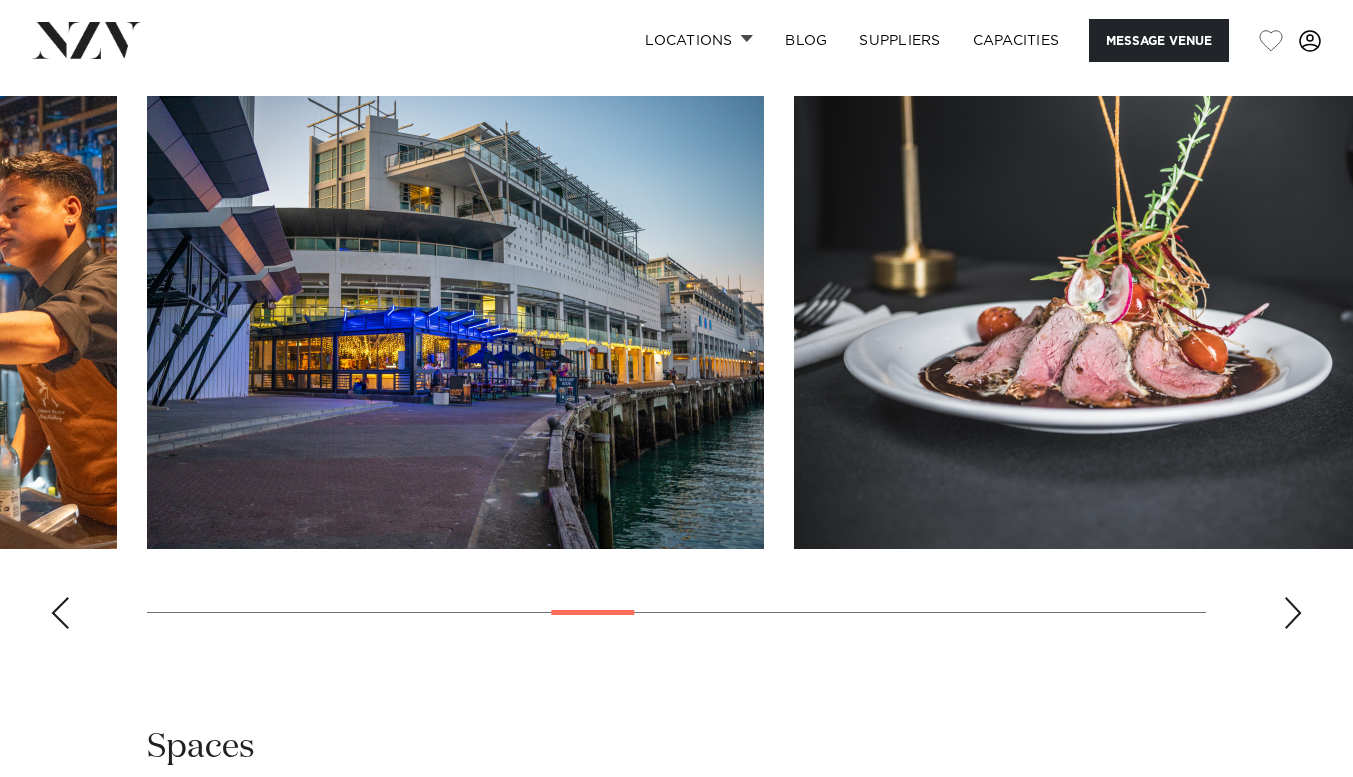 click at bounding box center (1293, 613) 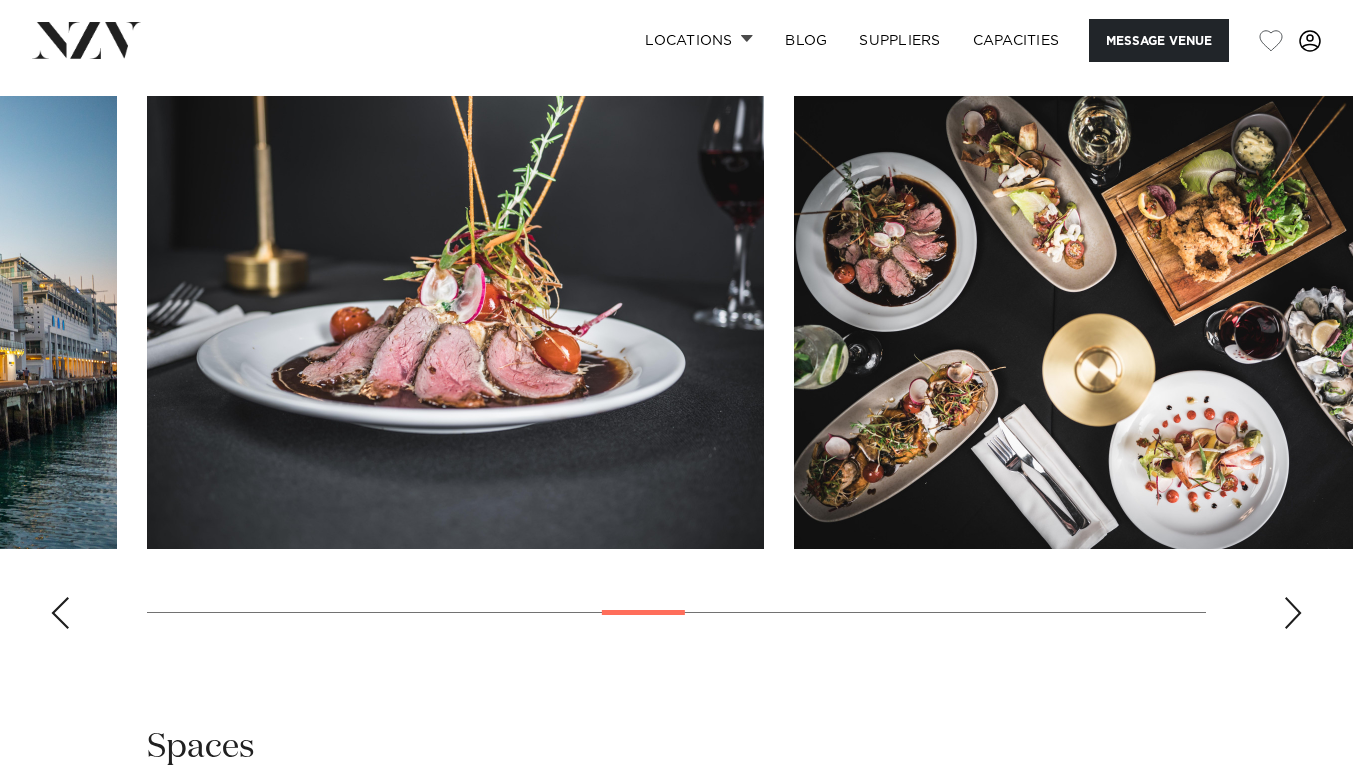 click at bounding box center (1293, 613) 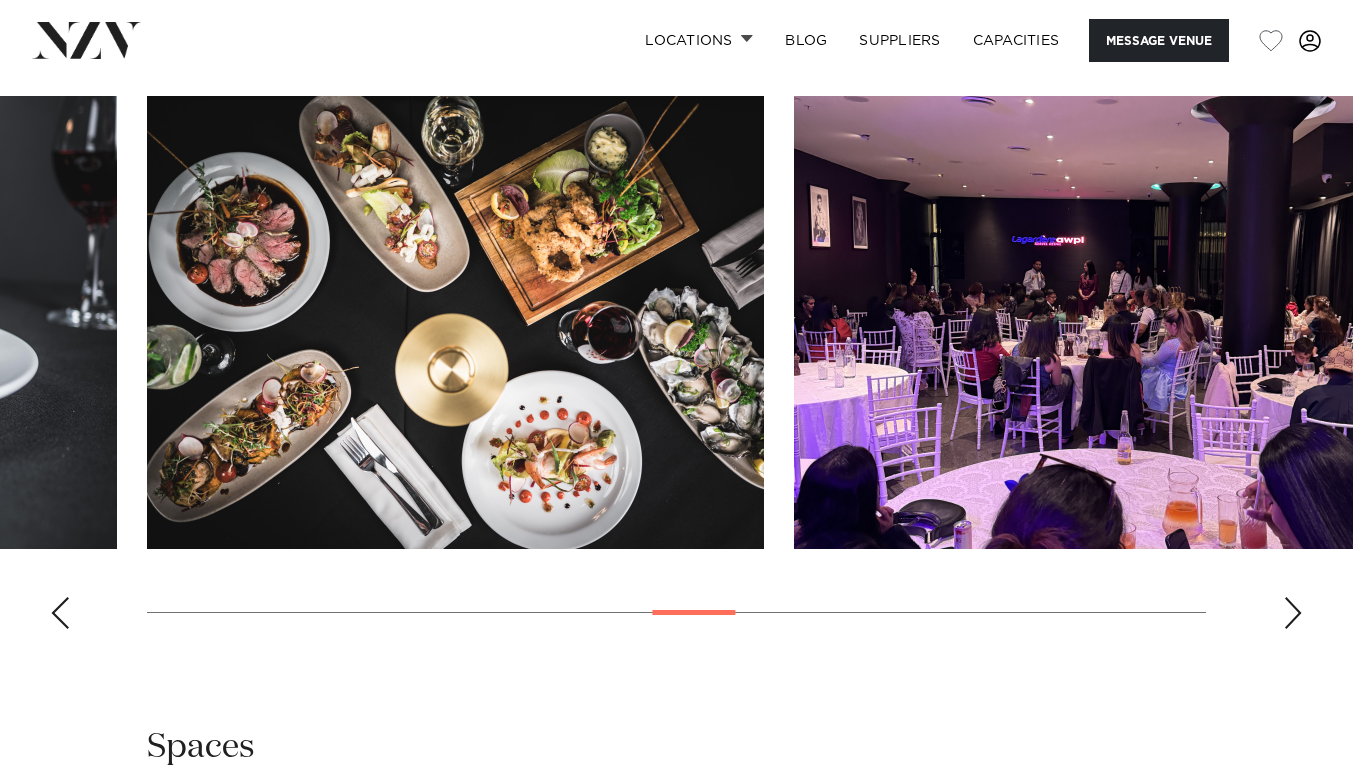 click at bounding box center (1293, 613) 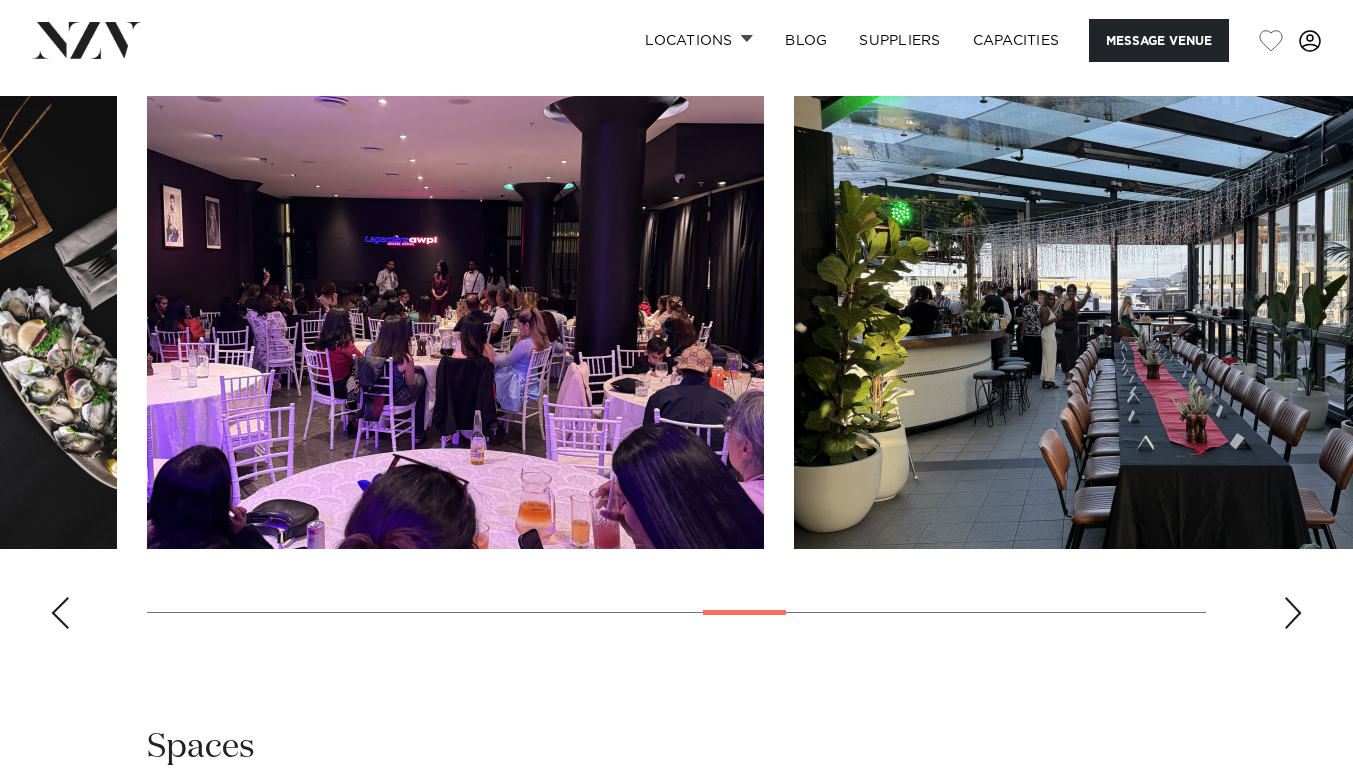 click at bounding box center (1293, 613) 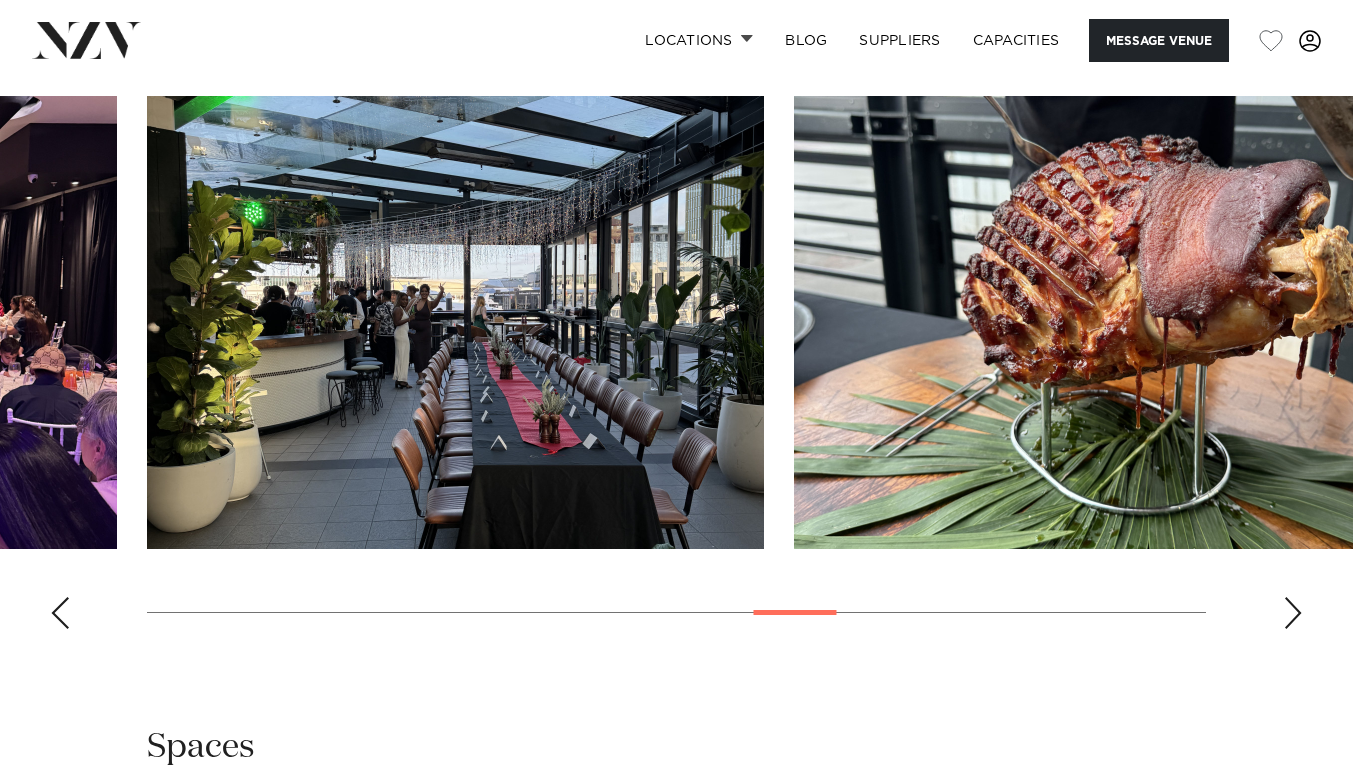 click at bounding box center (1293, 613) 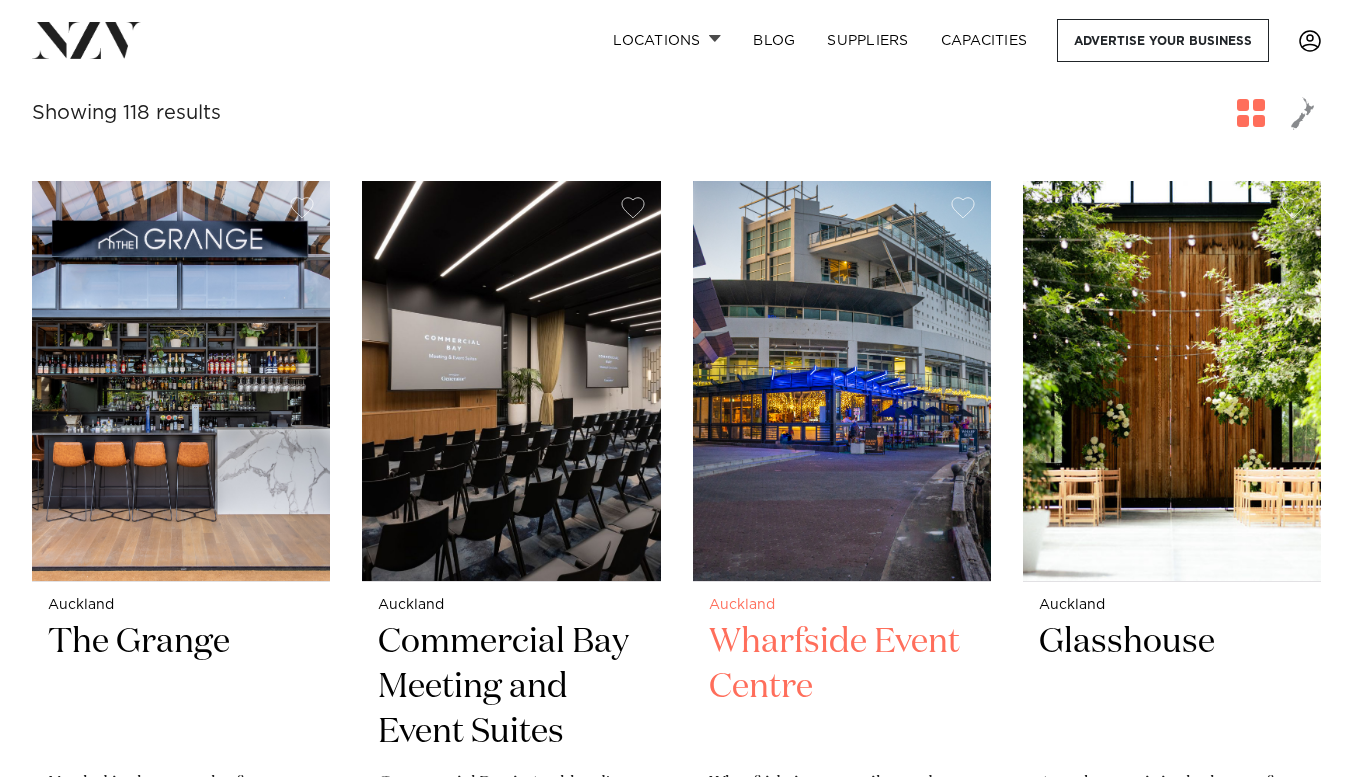 scroll, scrollTop: 758, scrollLeft: 0, axis: vertical 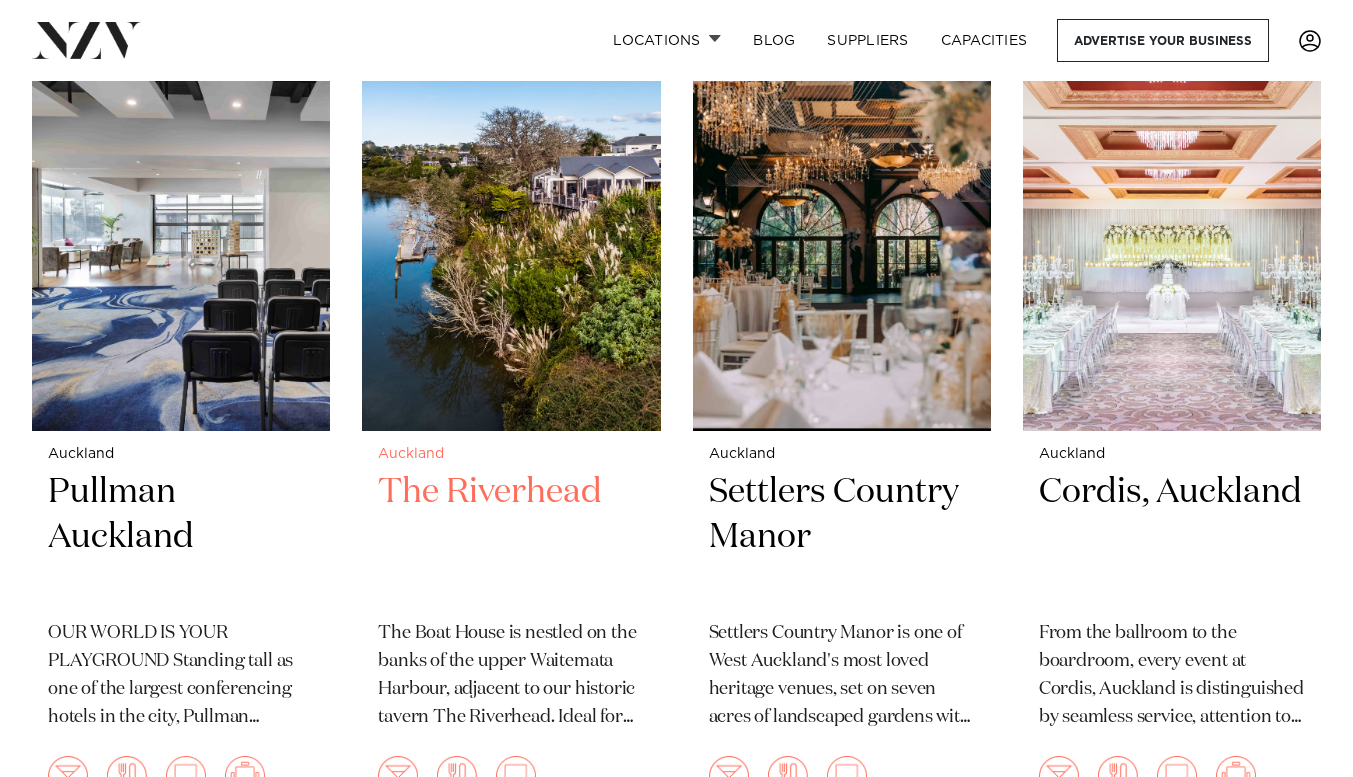 click at bounding box center (511, 231) 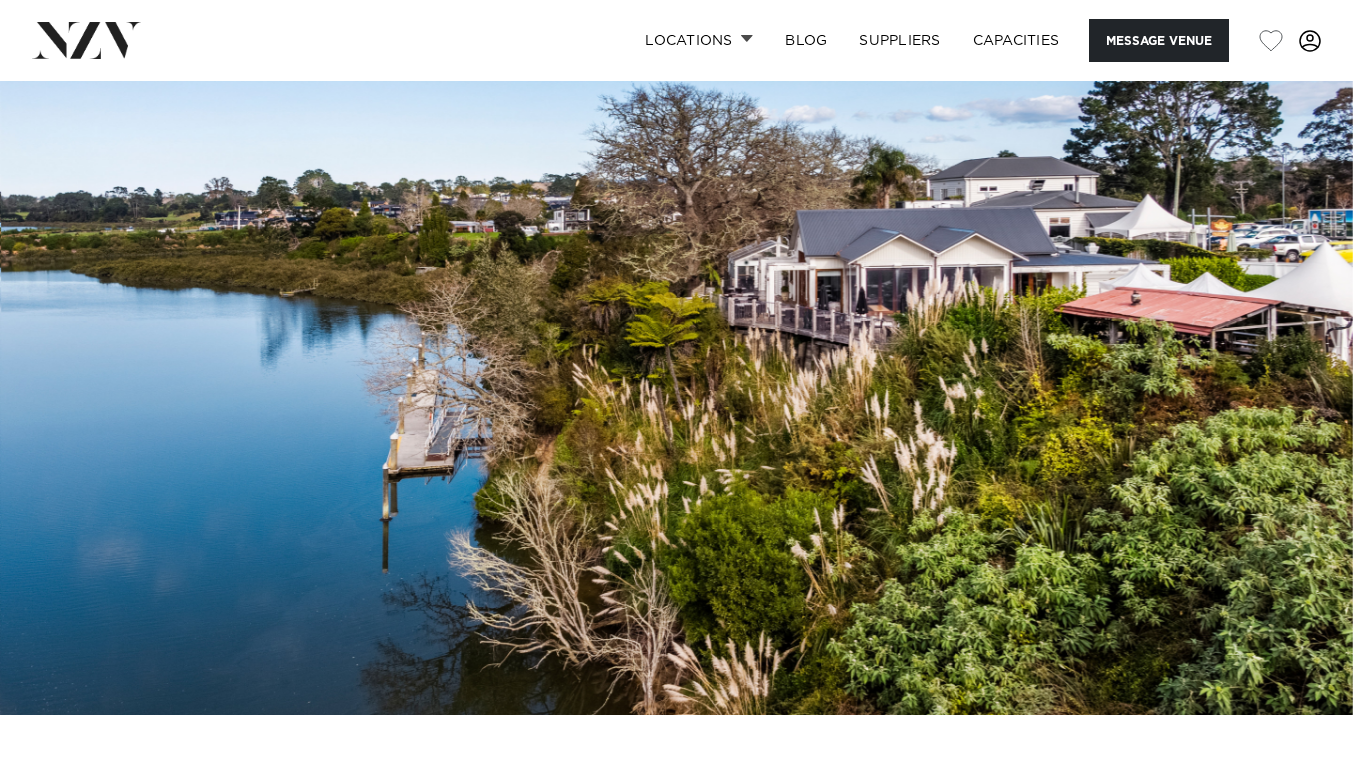 scroll, scrollTop: 0, scrollLeft: 0, axis: both 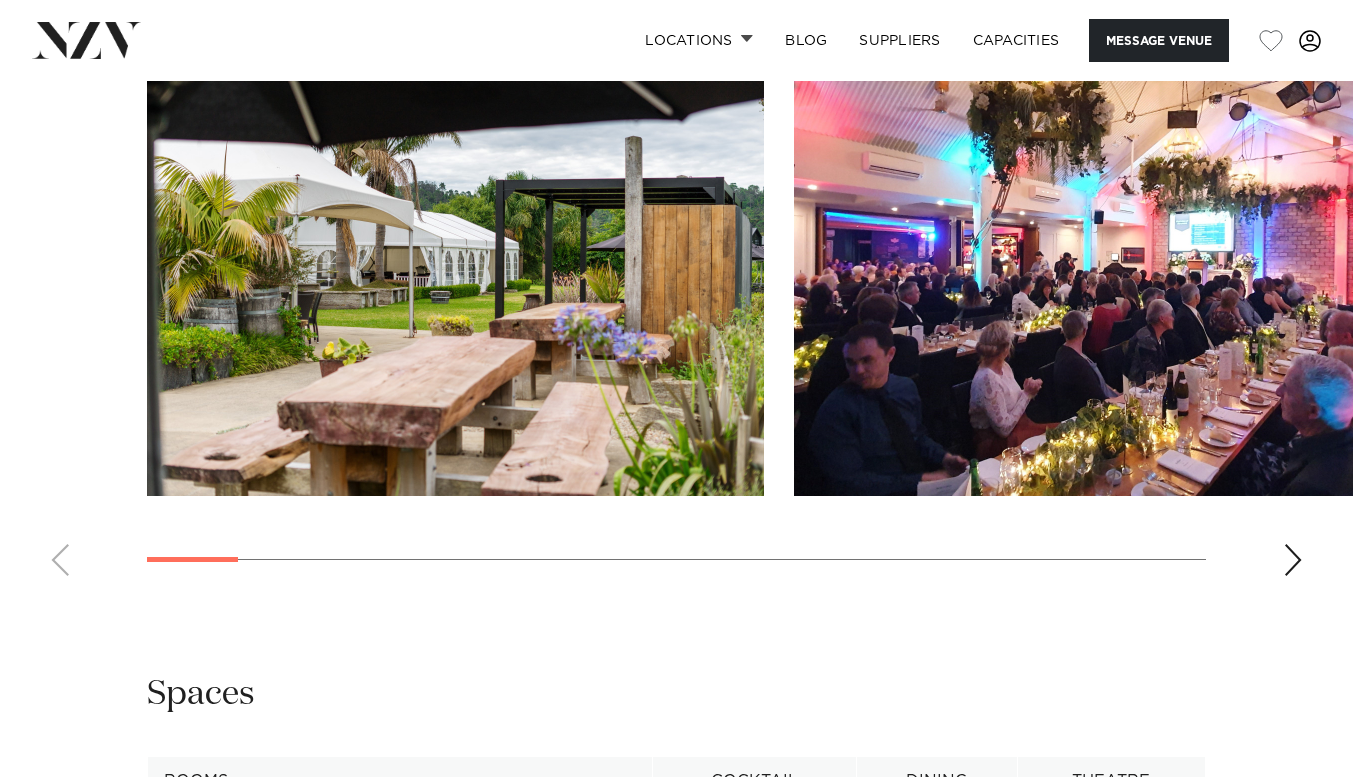 click at bounding box center (1293, 560) 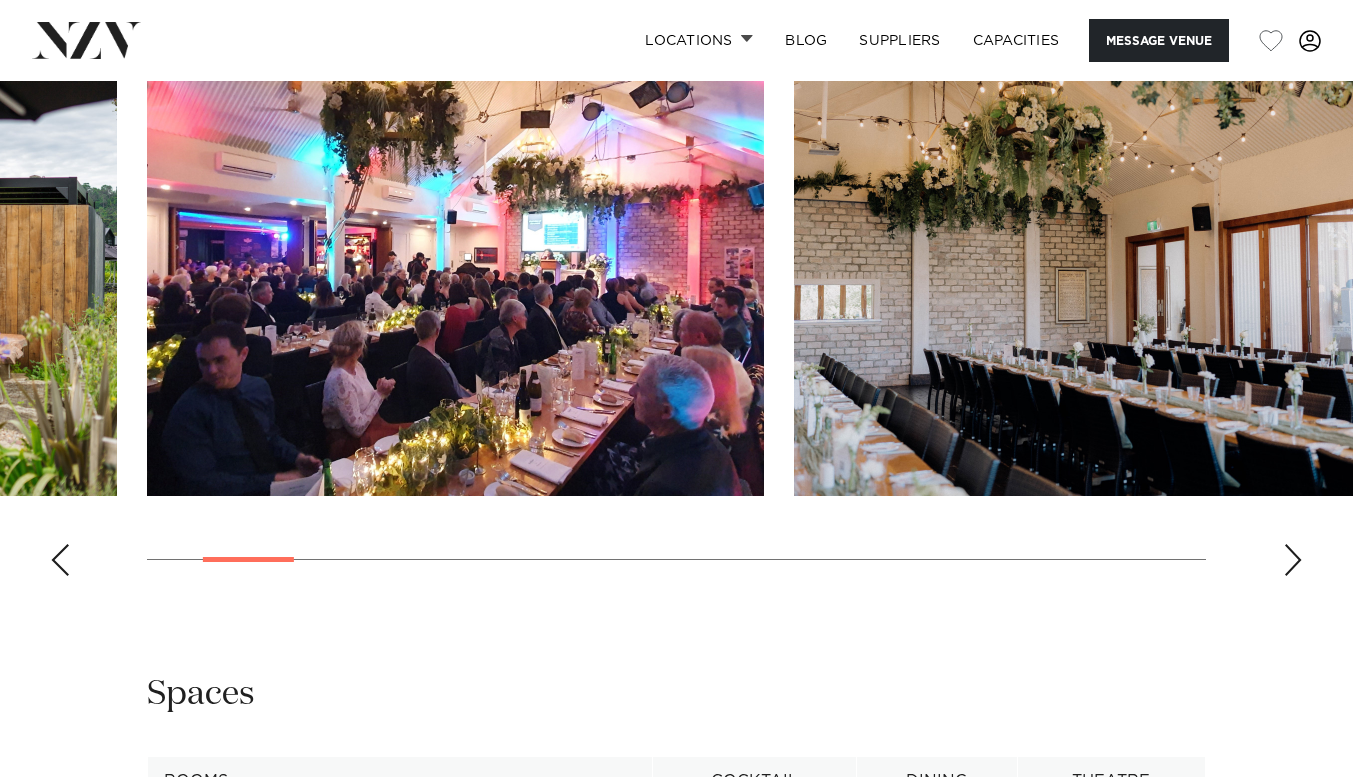 click at bounding box center [1293, 560] 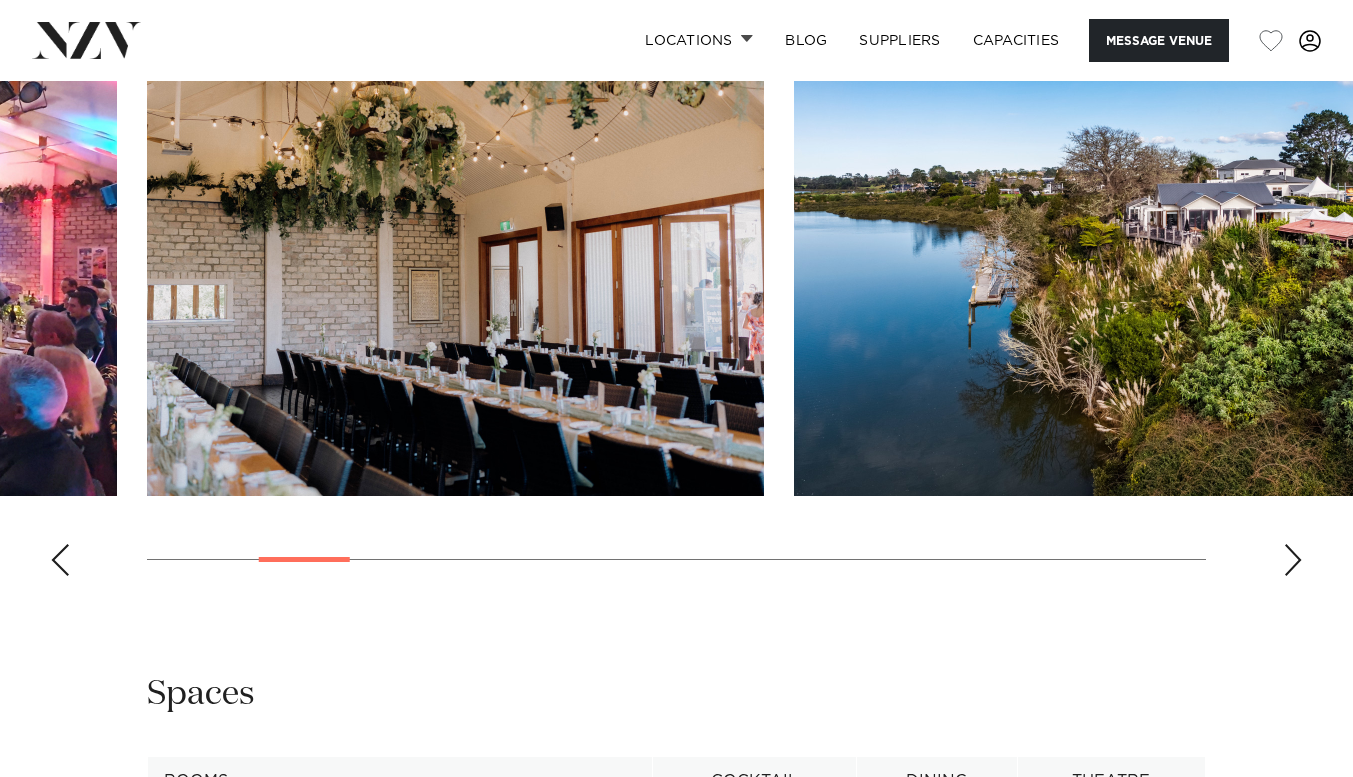 click at bounding box center [1293, 560] 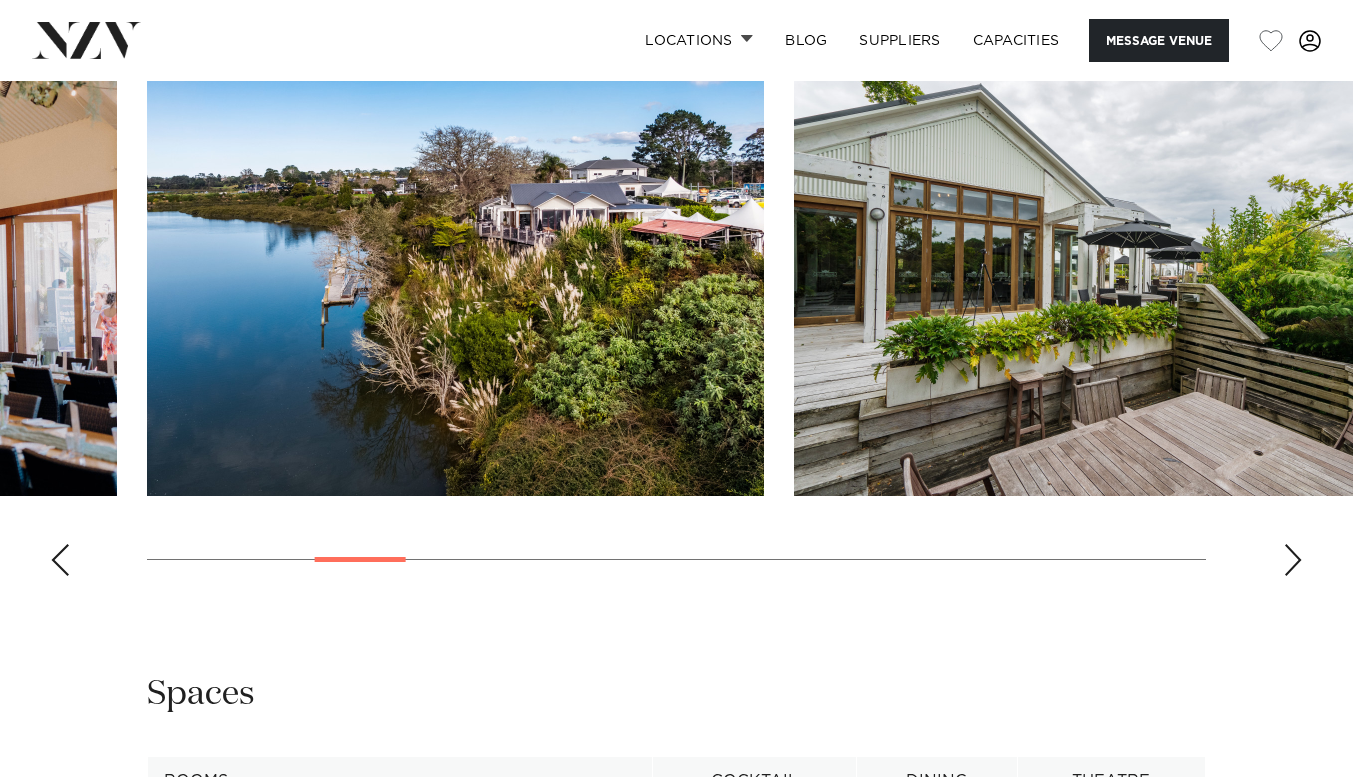 click at bounding box center [1293, 560] 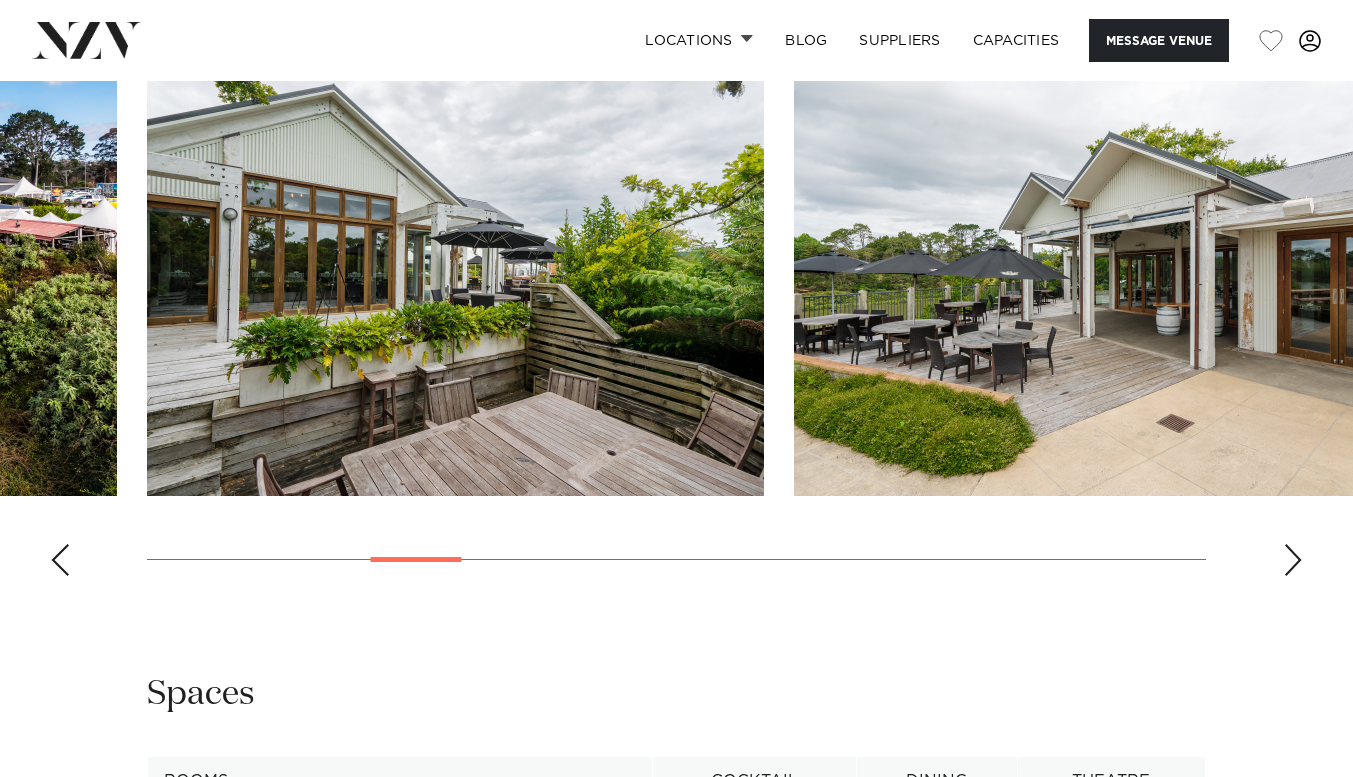 click at bounding box center [1293, 560] 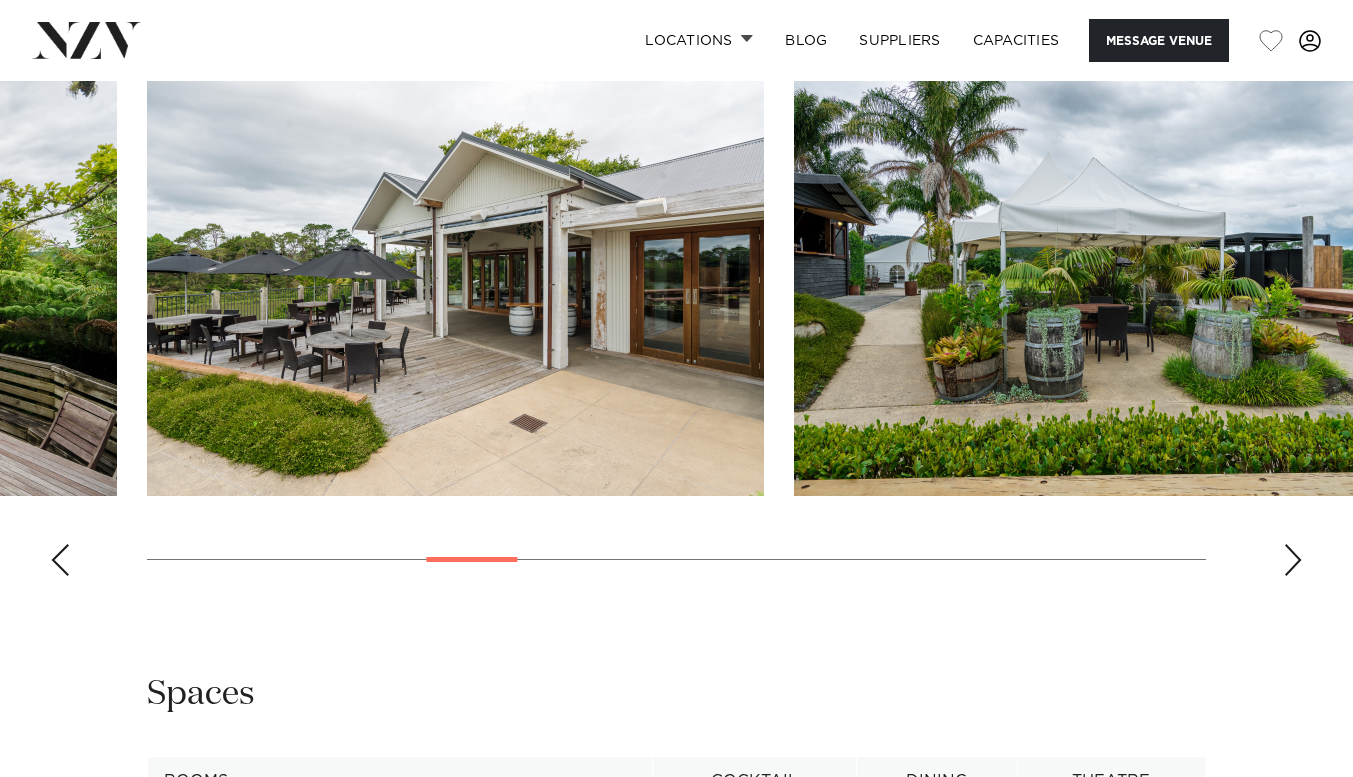 click at bounding box center (1293, 560) 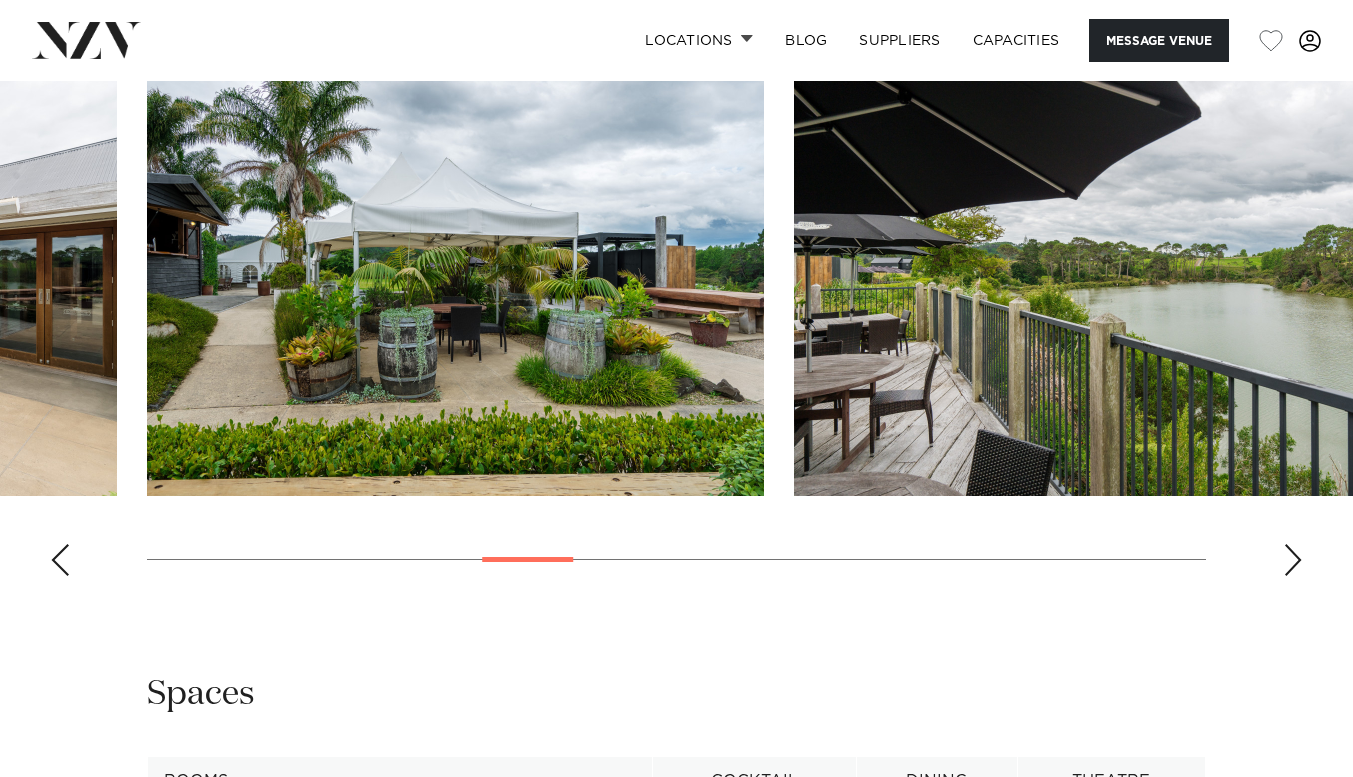 click at bounding box center (1293, 560) 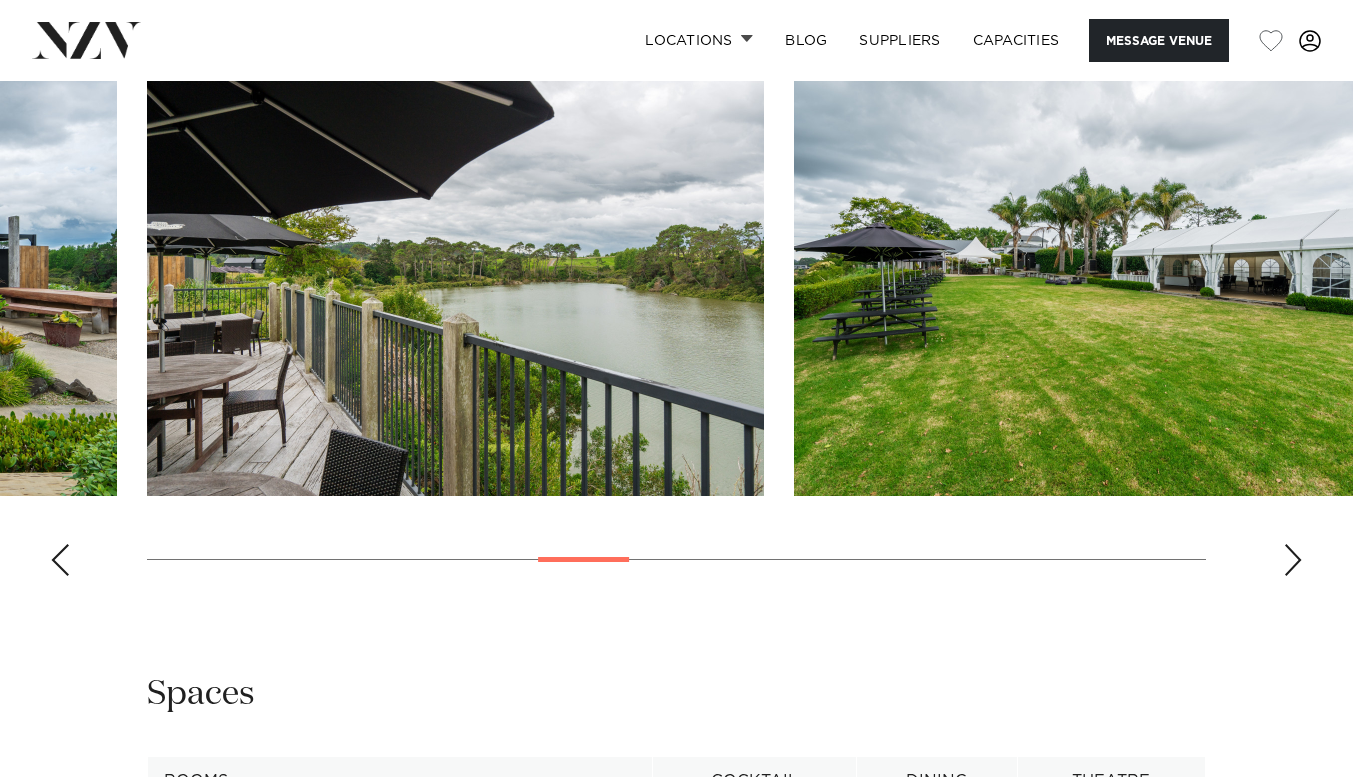 click at bounding box center [1293, 560] 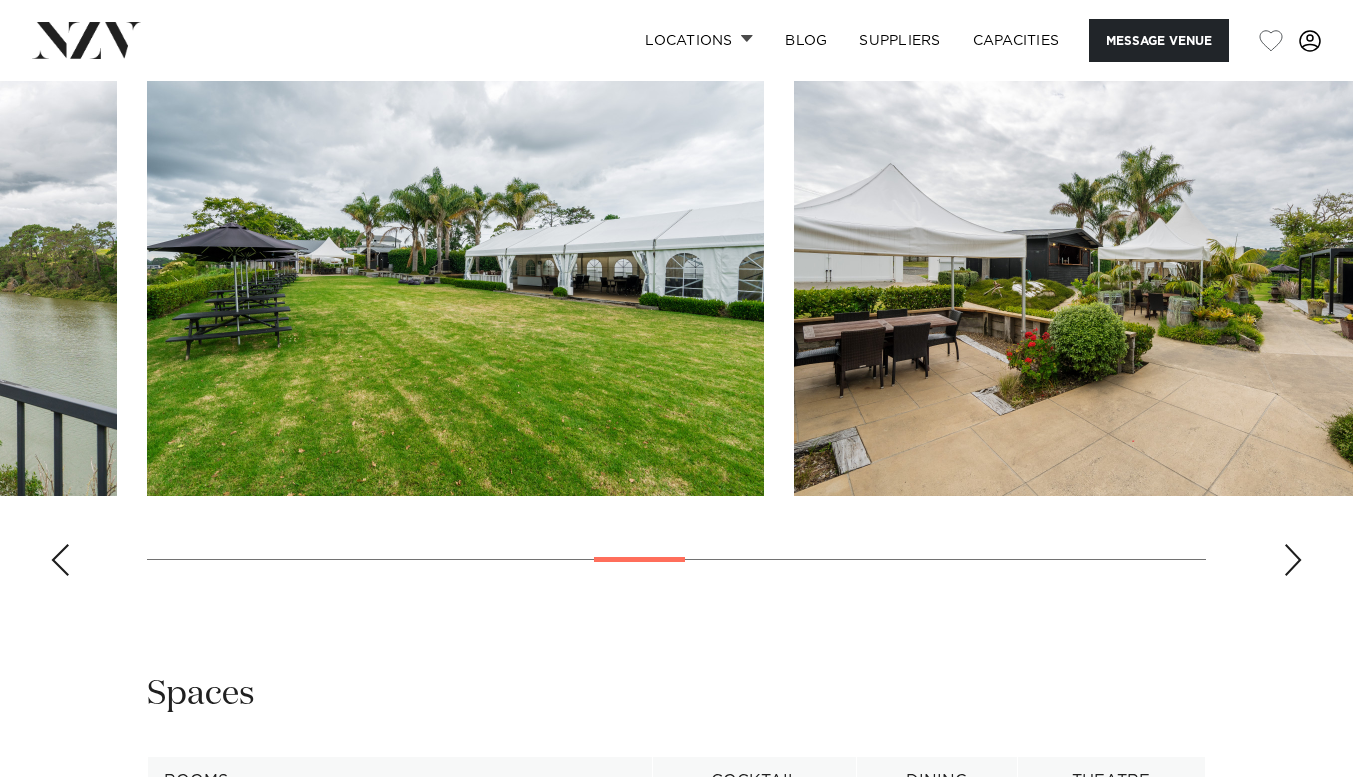 click at bounding box center [1293, 560] 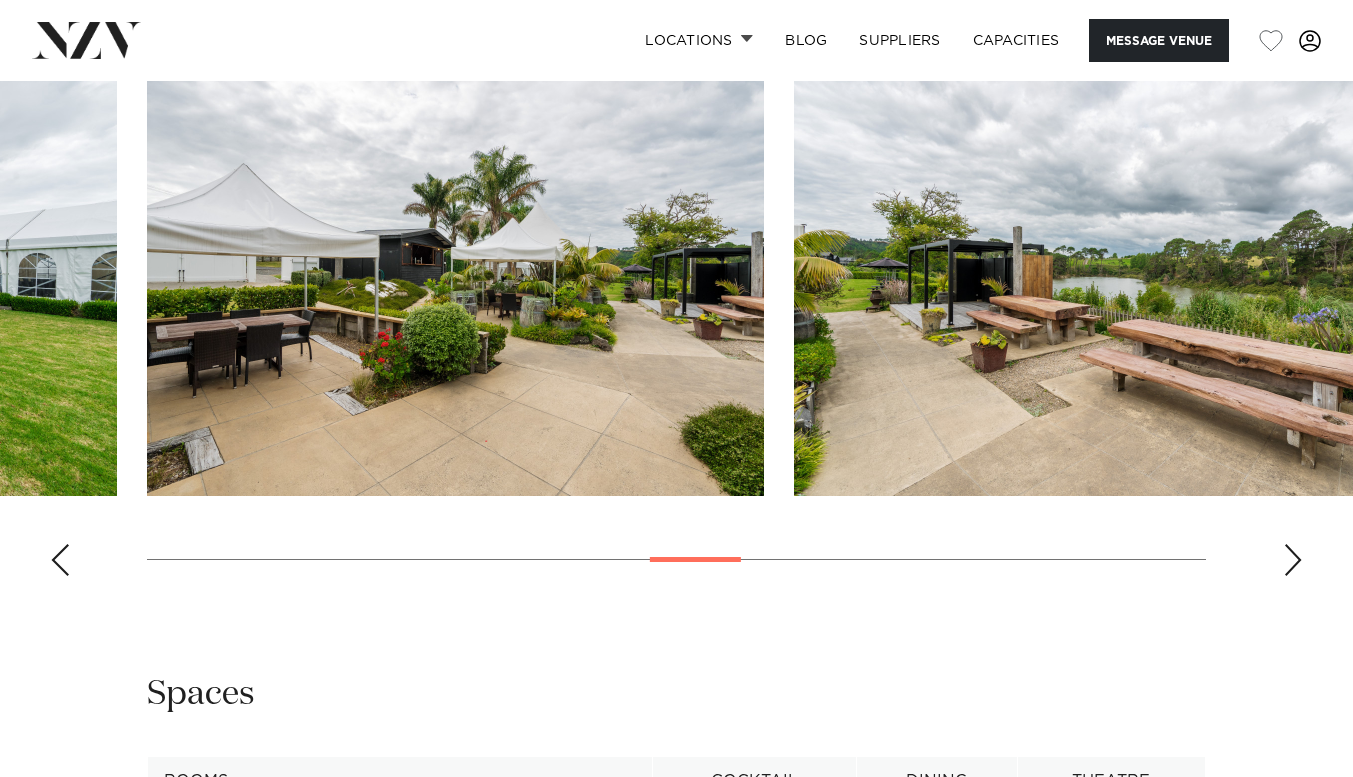 click at bounding box center (1293, 560) 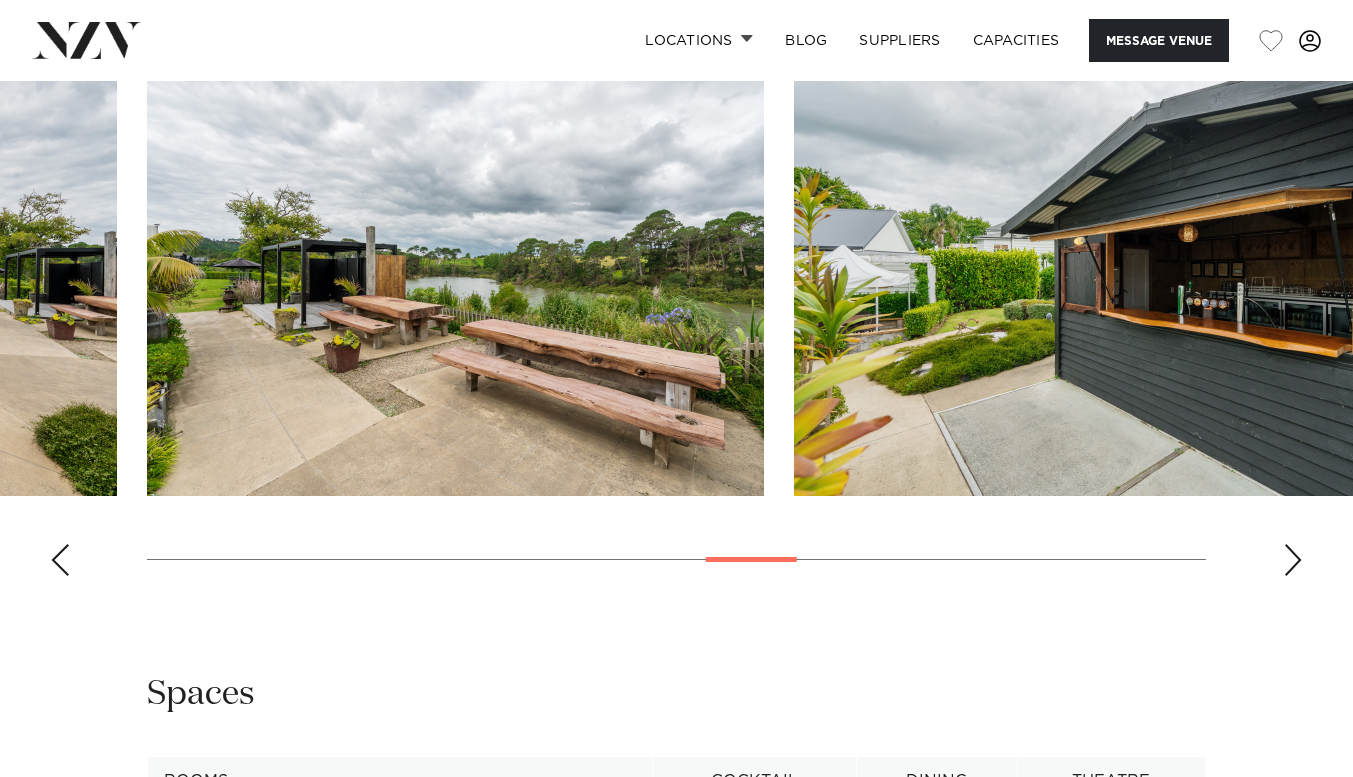 click at bounding box center (1293, 560) 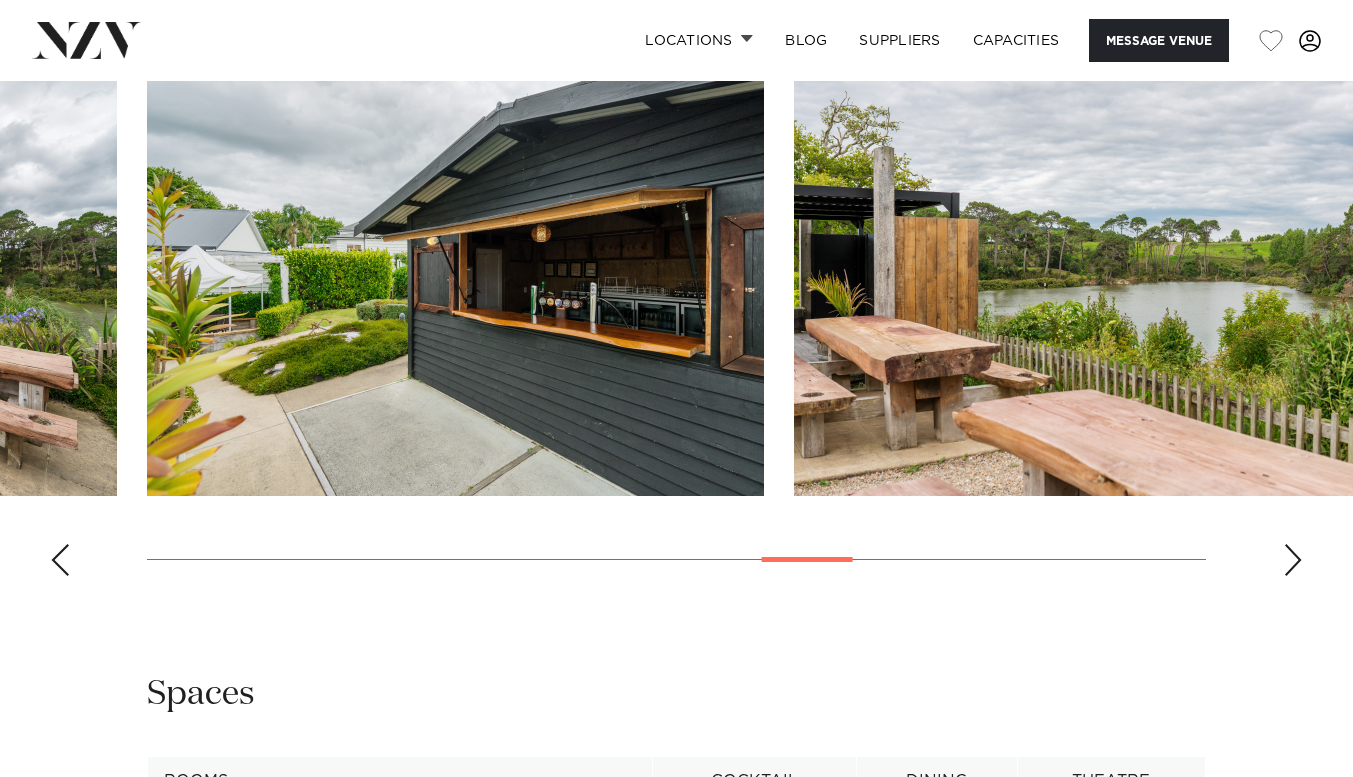 click at bounding box center [1293, 560] 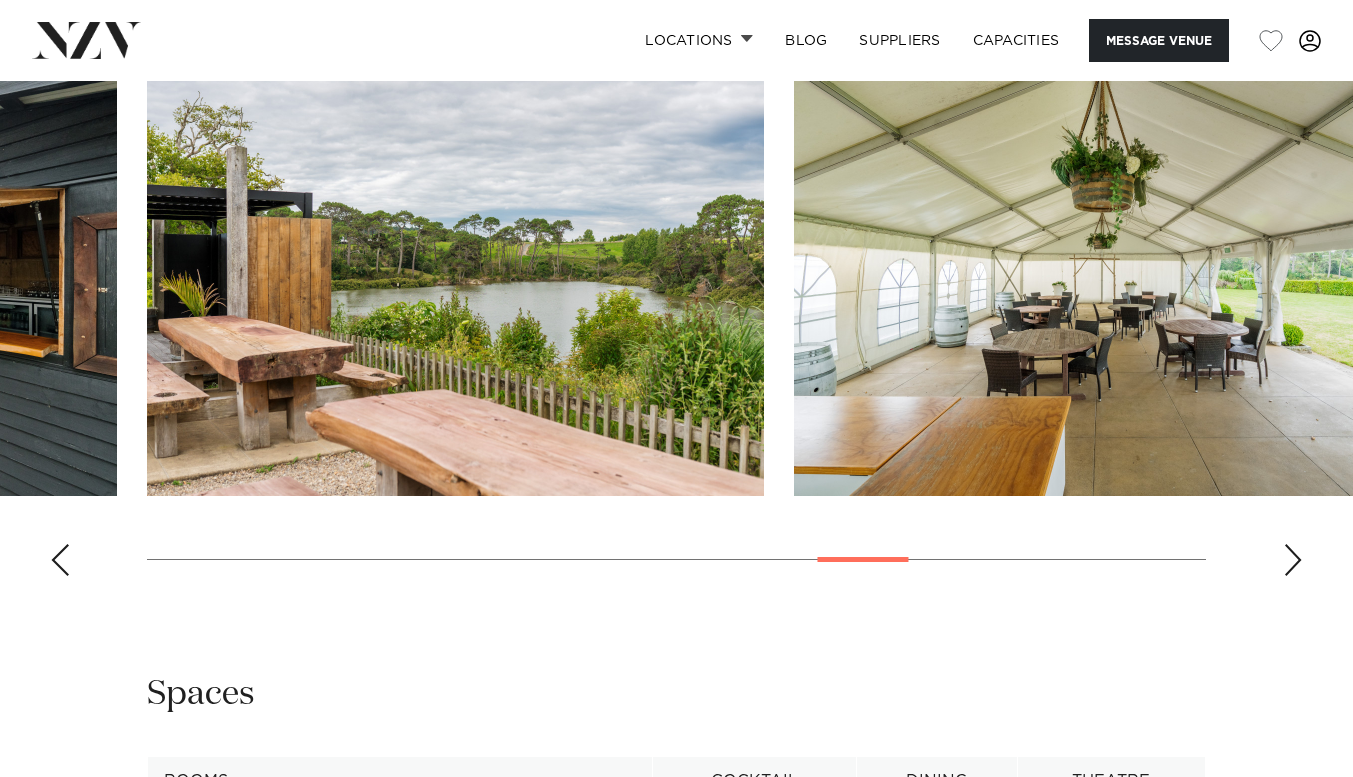 click at bounding box center [1293, 560] 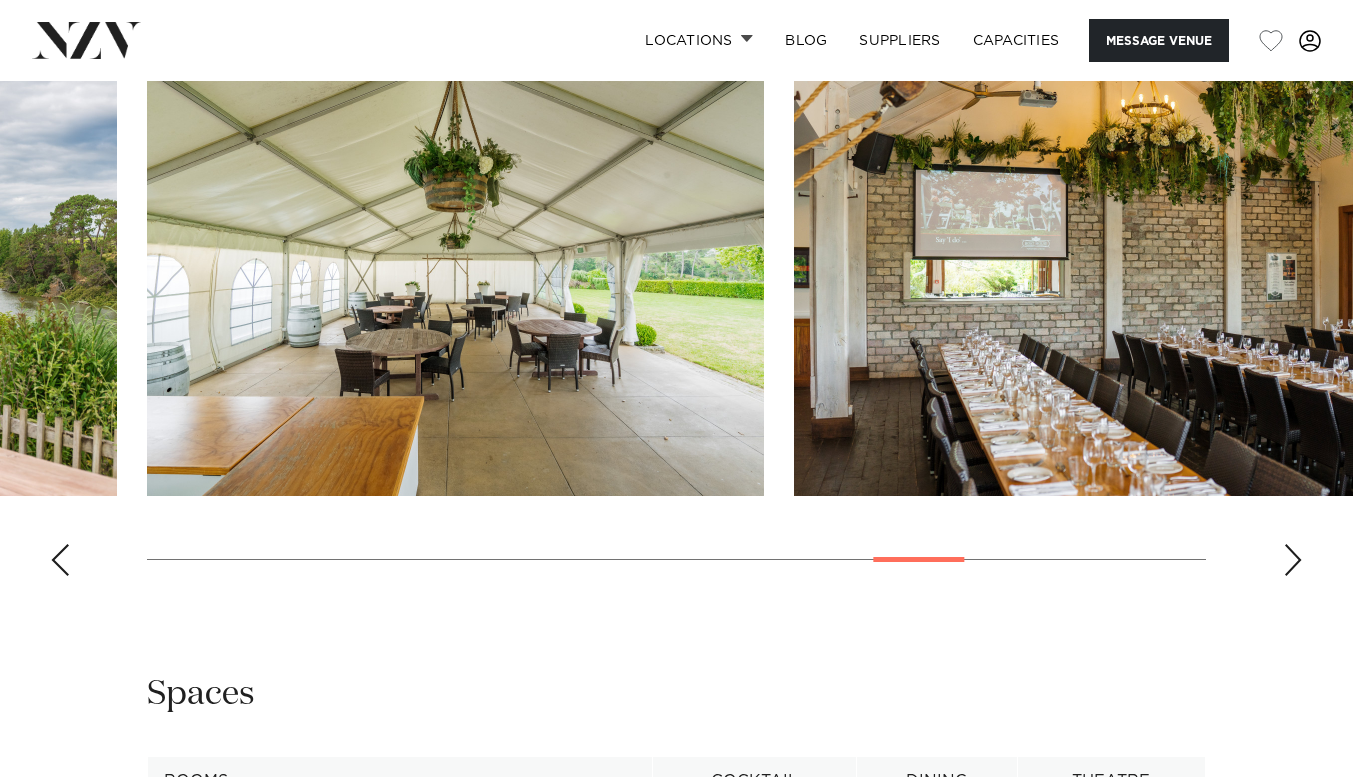 click at bounding box center (1293, 560) 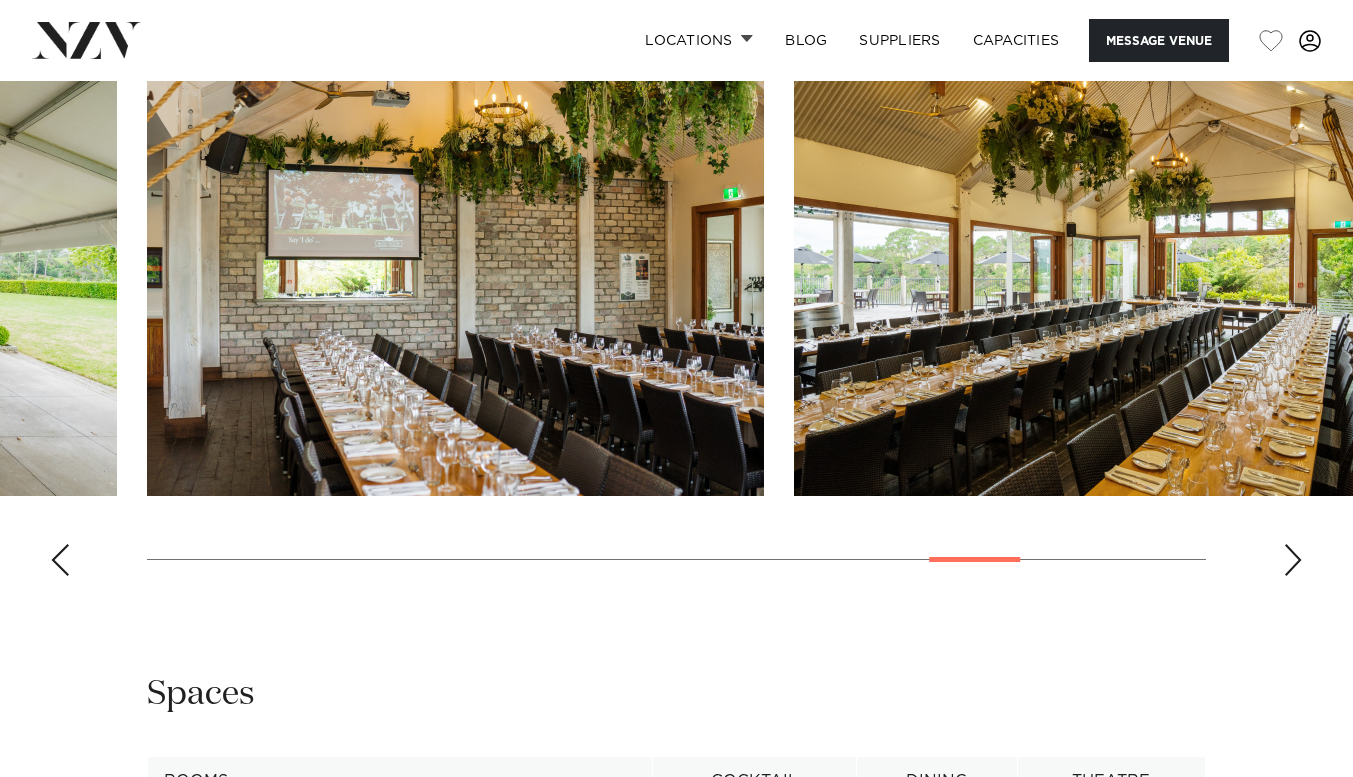 click at bounding box center (1293, 560) 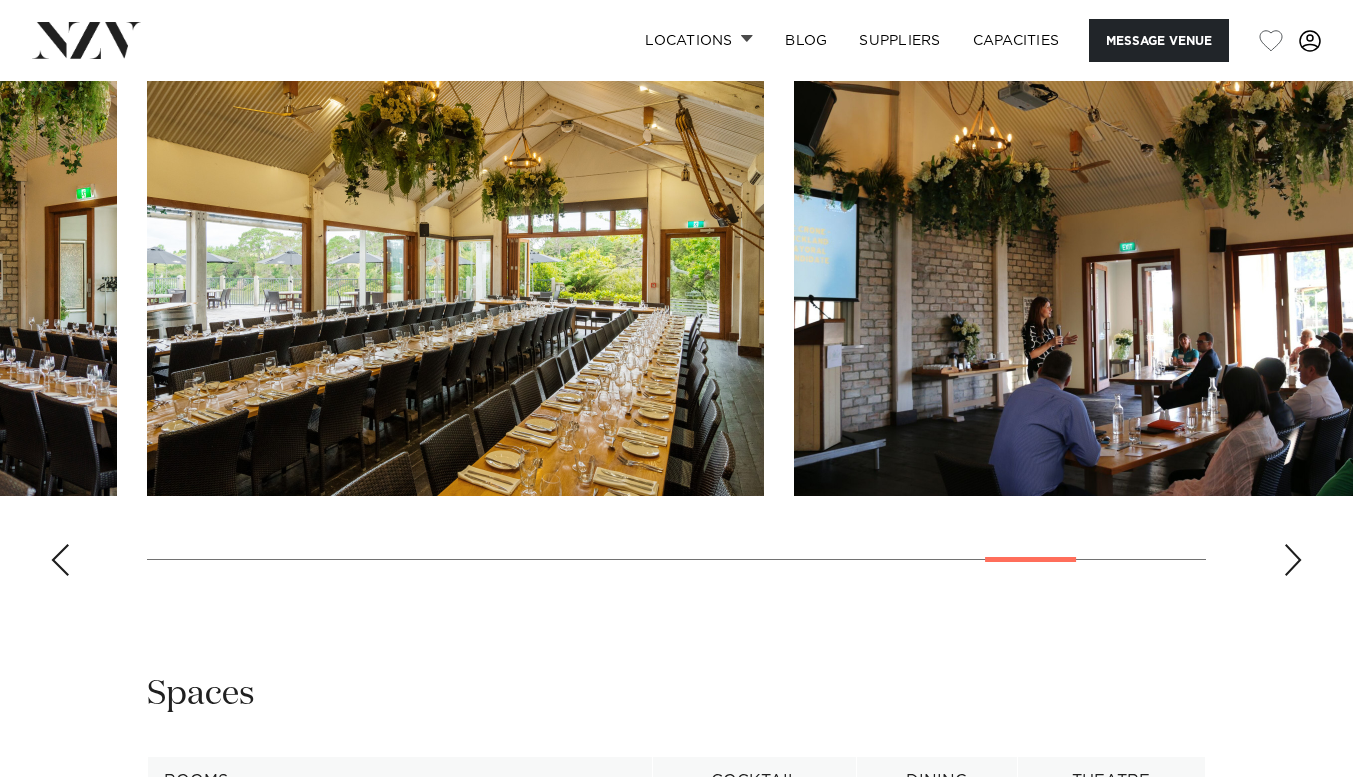 click at bounding box center (1293, 560) 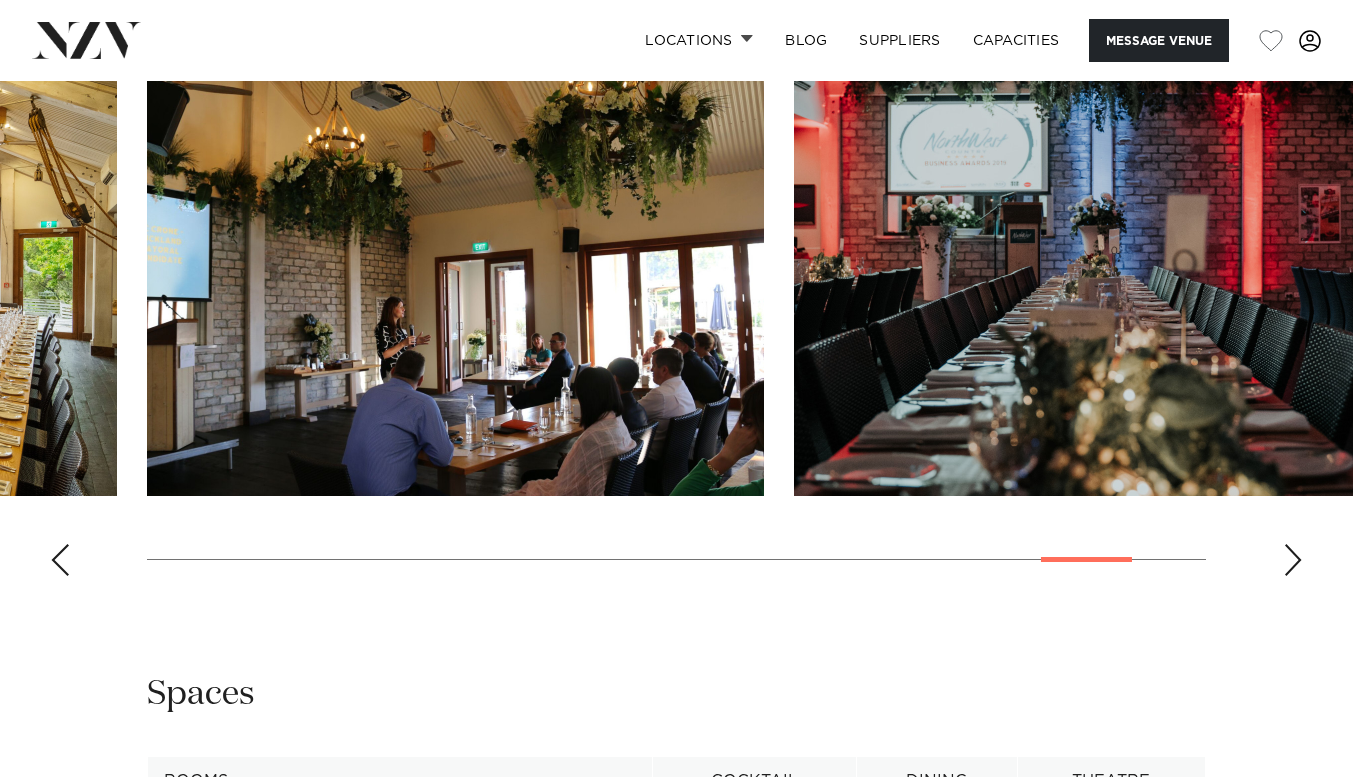 click at bounding box center (1293, 560) 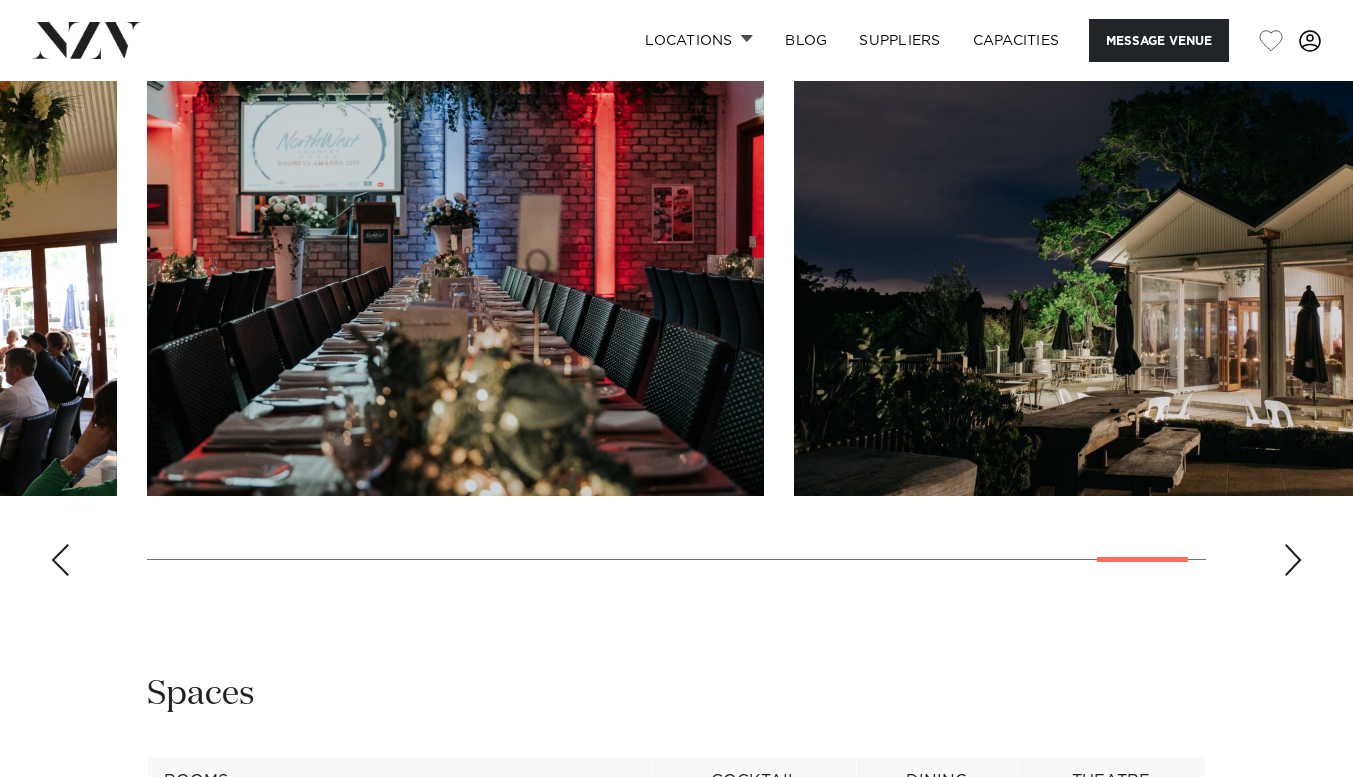 click at bounding box center (1293, 560) 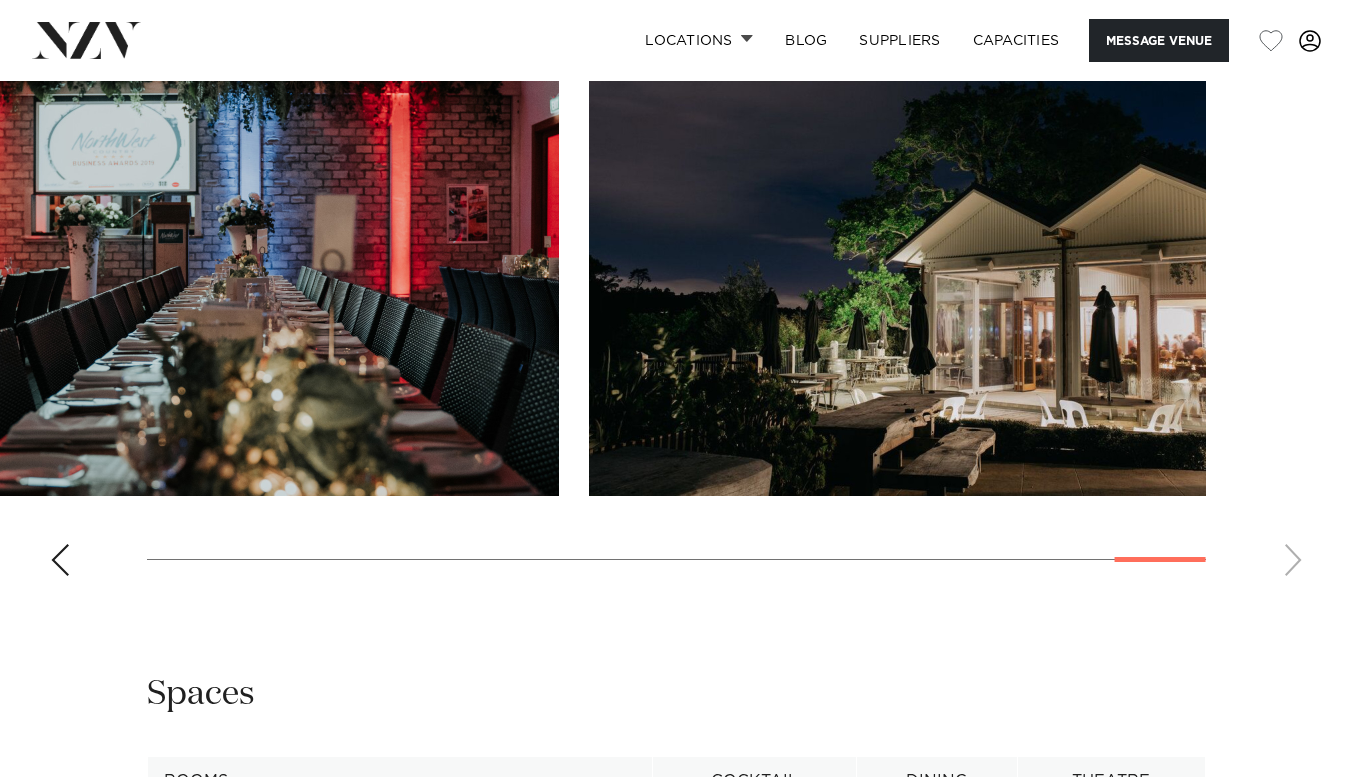 click at bounding box center (897, 269) 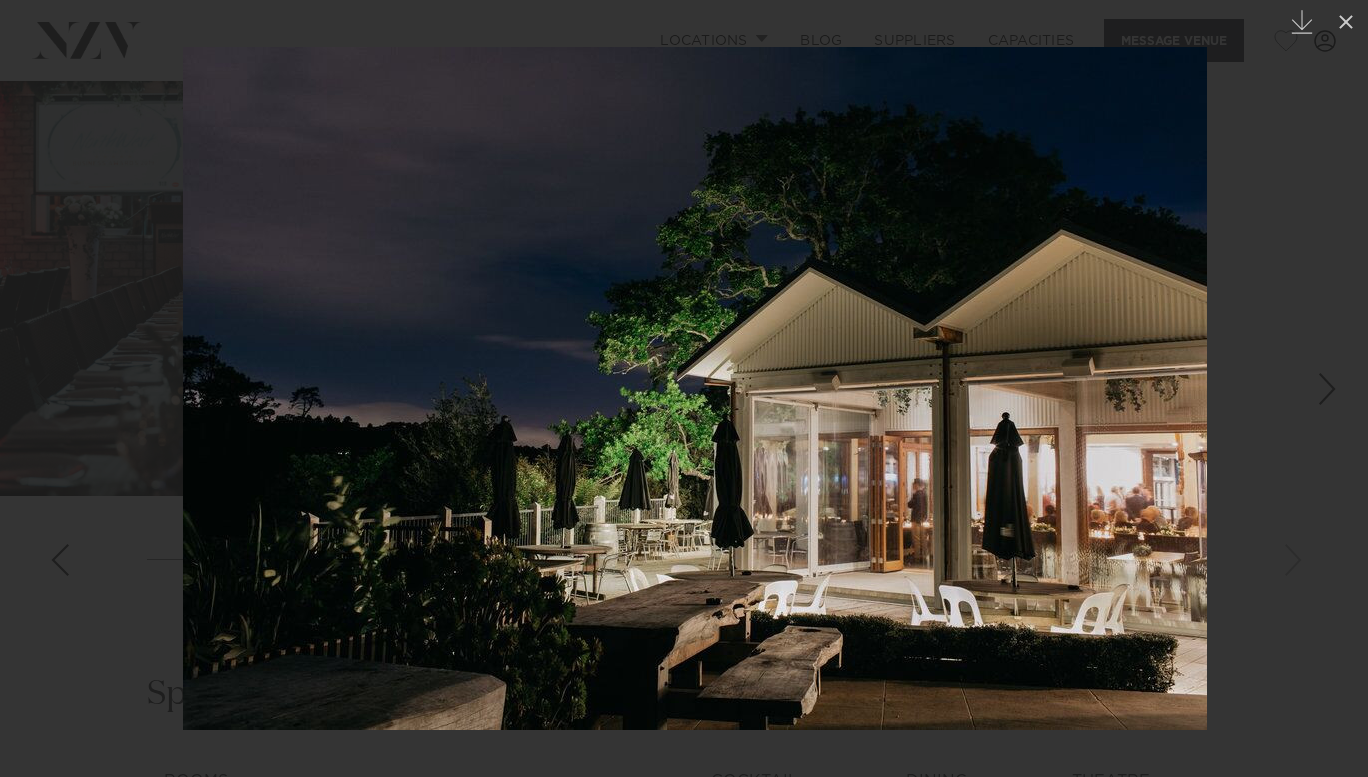 drag, startPoint x: 900, startPoint y: 330, endPoint x: 923, endPoint y: 329, distance: 23.021729 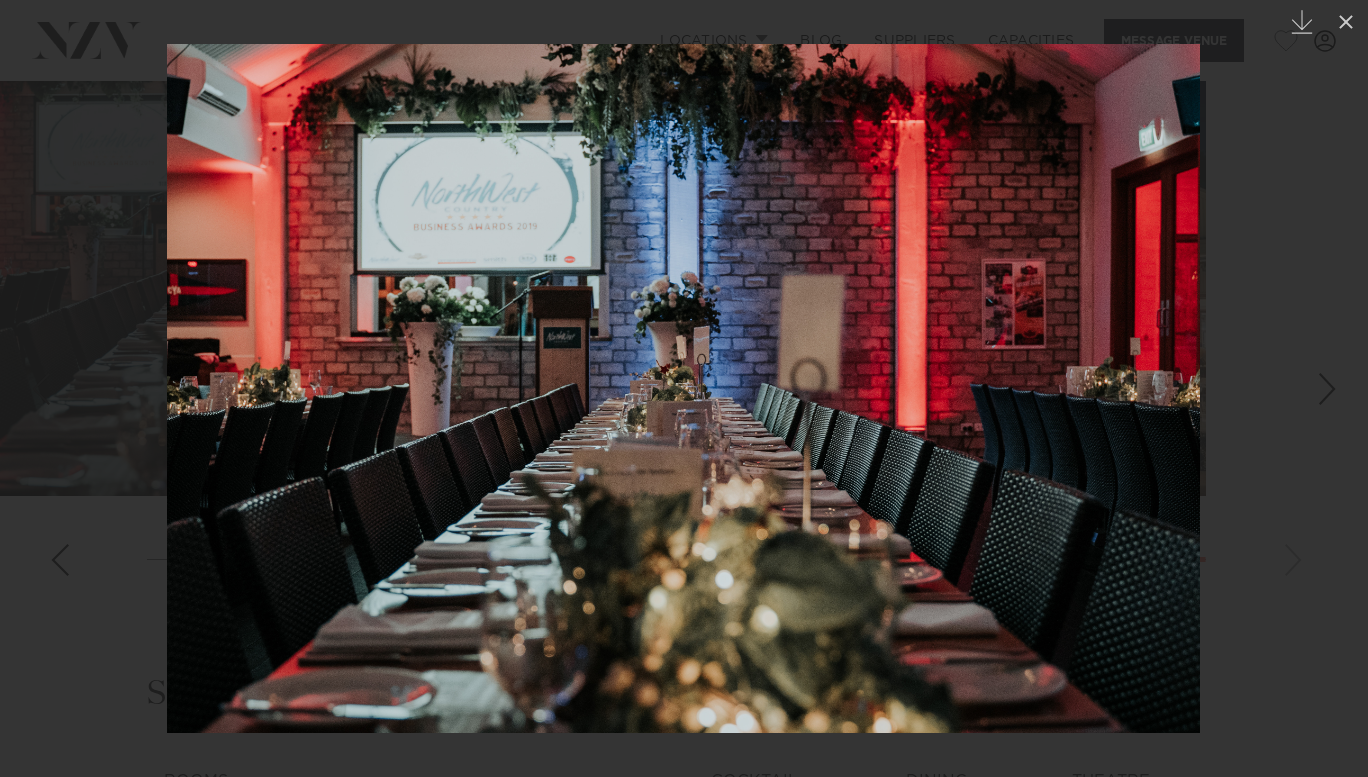 drag, startPoint x: 743, startPoint y: 364, endPoint x: 1035, endPoint y: 348, distance: 292.43802 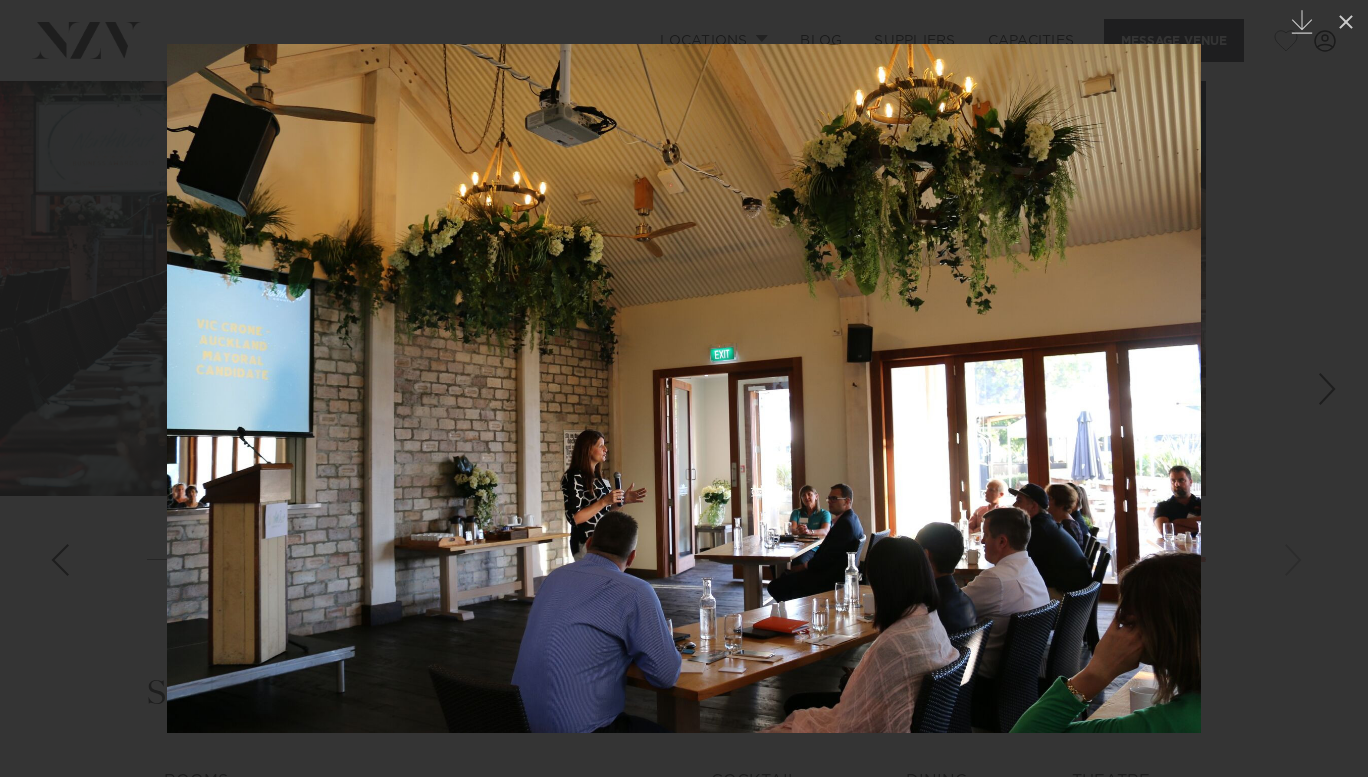drag, startPoint x: 1026, startPoint y: 350, endPoint x: 1126, endPoint y: 338, distance: 100.71743 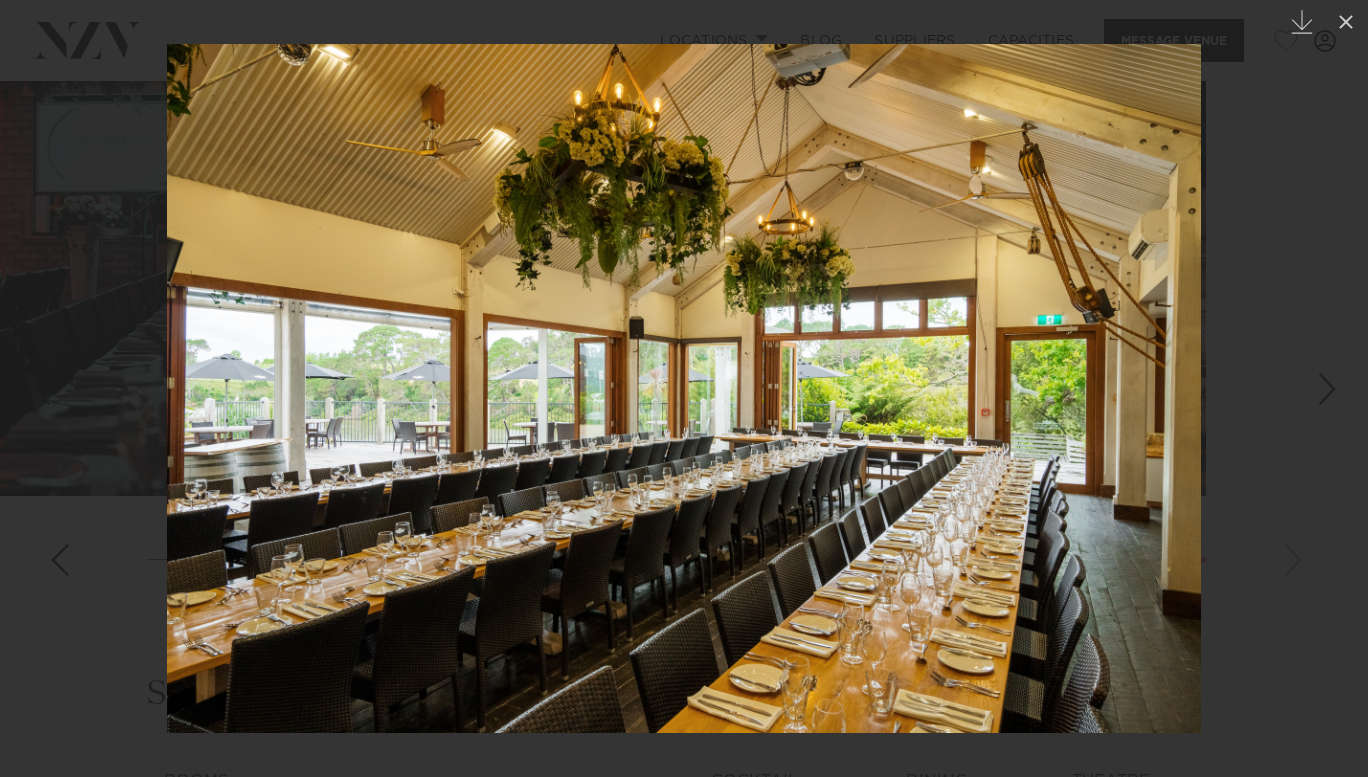 click at bounding box center [684, 388] 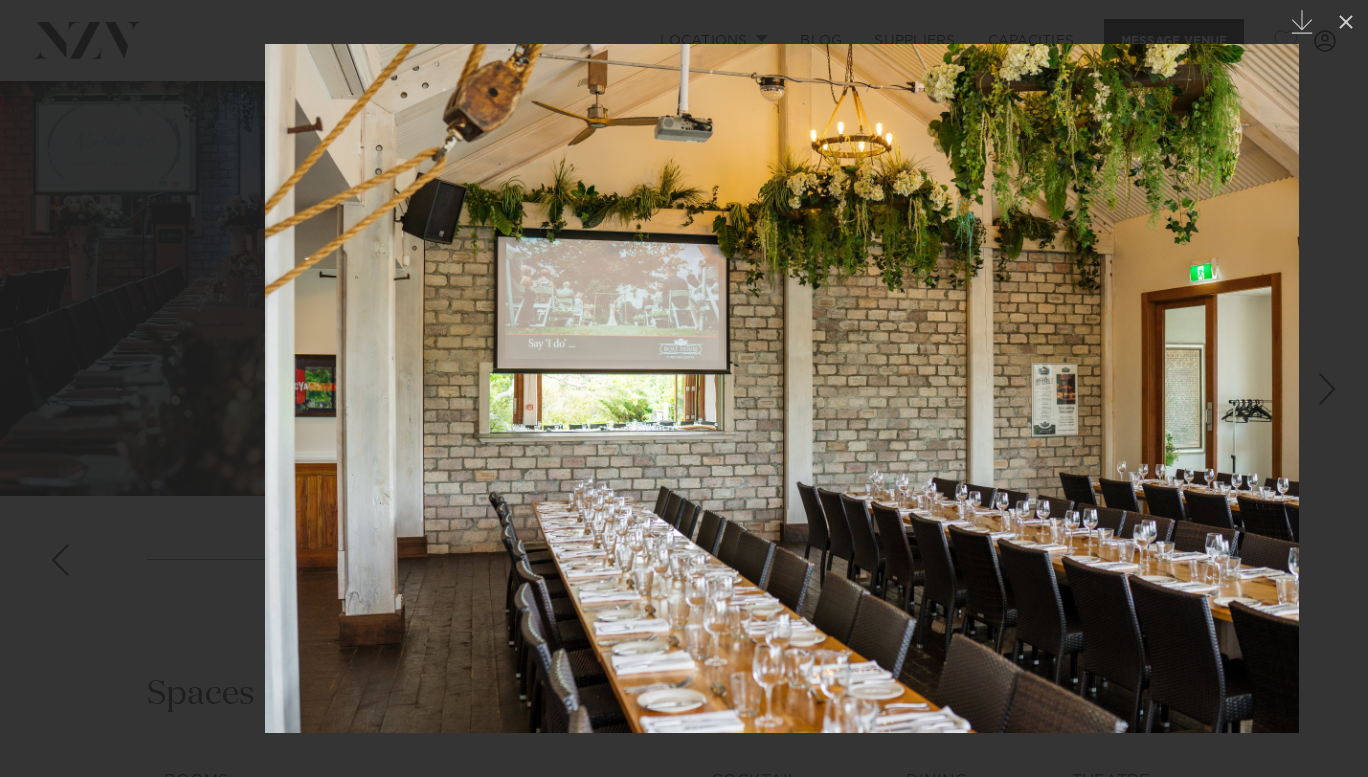 drag, startPoint x: 1068, startPoint y: 347, endPoint x: 1229, endPoint y: 334, distance: 161.52399 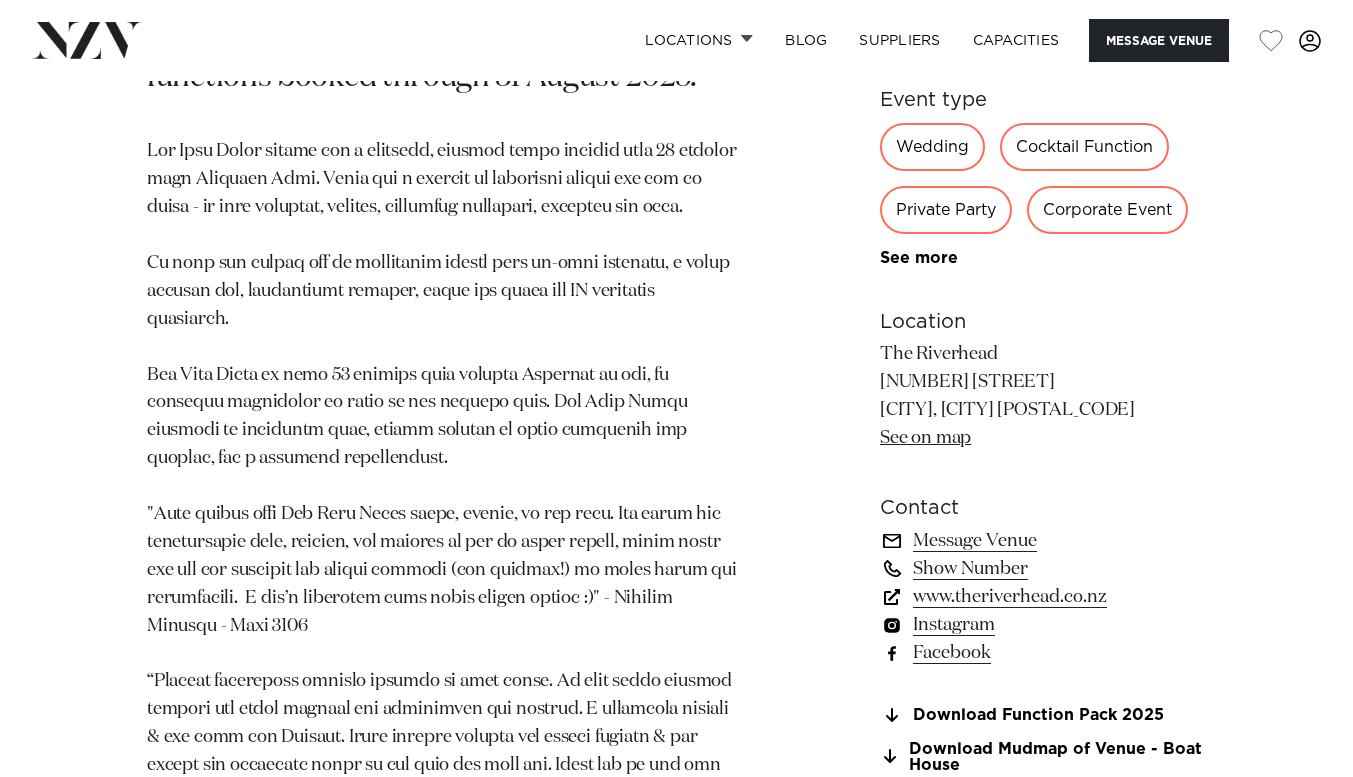 scroll, scrollTop: 1100, scrollLeft: 0, axis: vertical 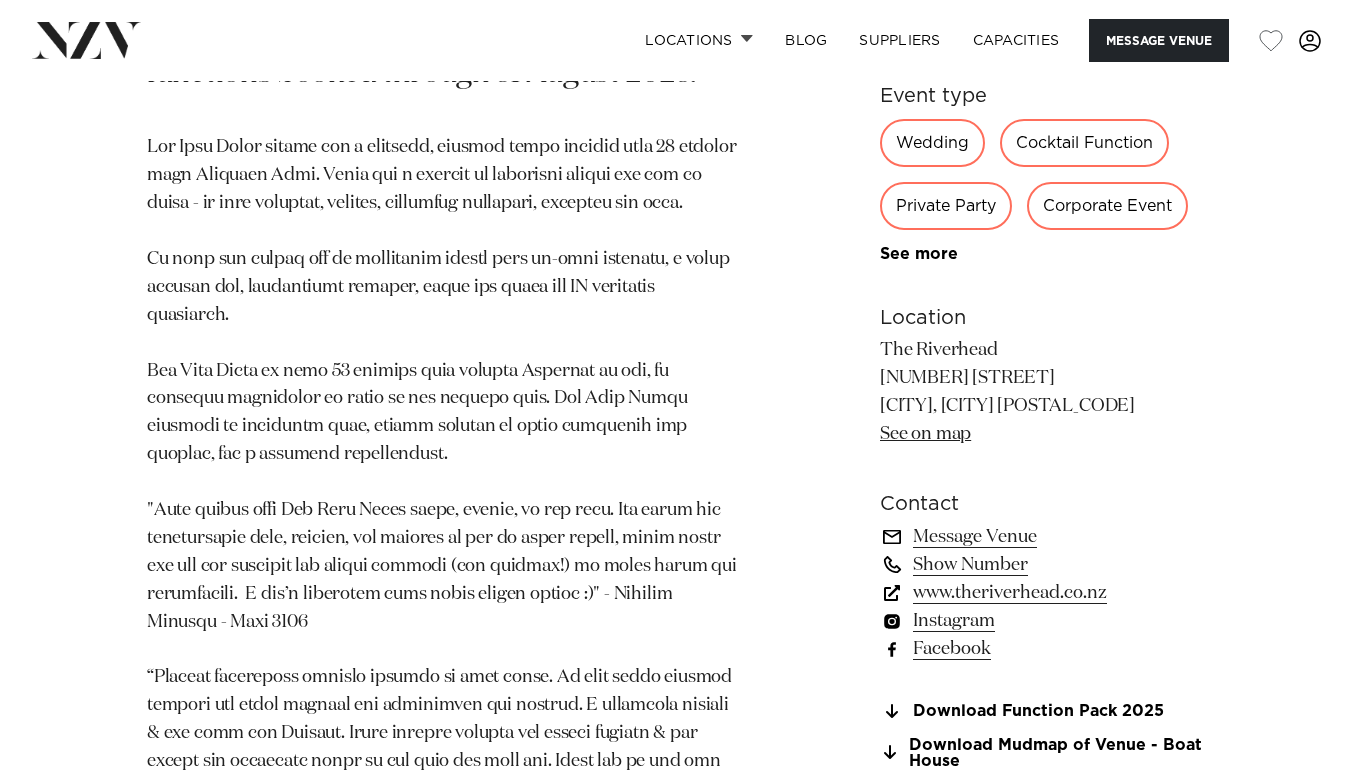 click on "See on map" at bounding box center (925, 434) 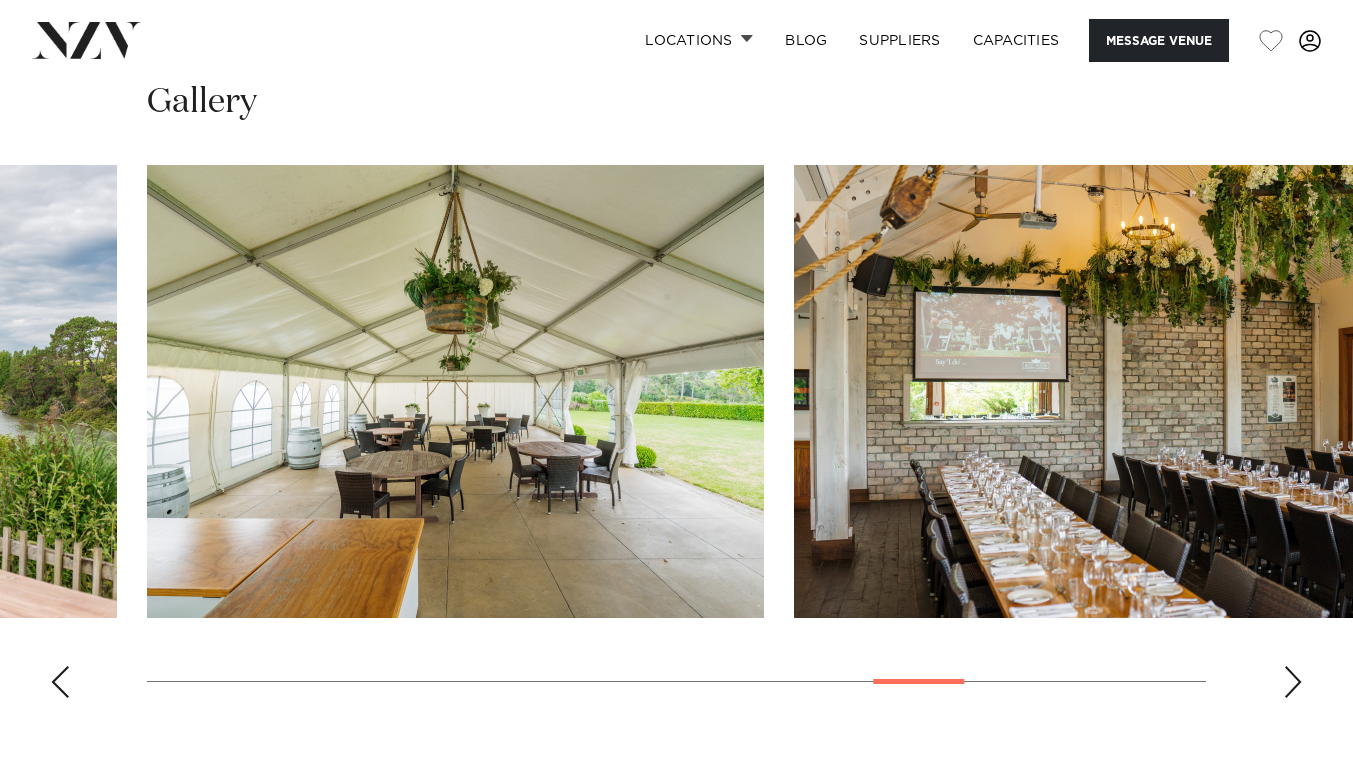 scroll, scrollTop: 1900, scrollLeft: 0, axis: vertical 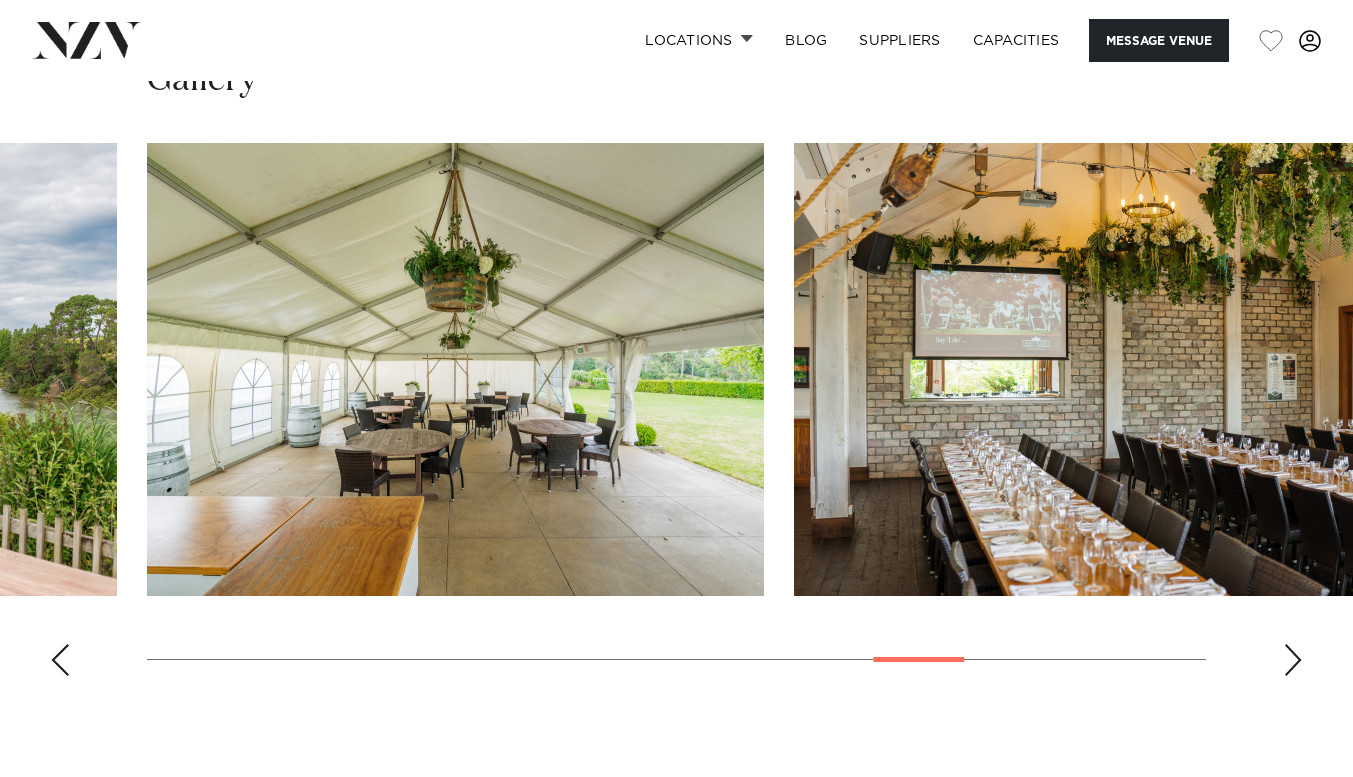 click at bounding box center (60, 660) 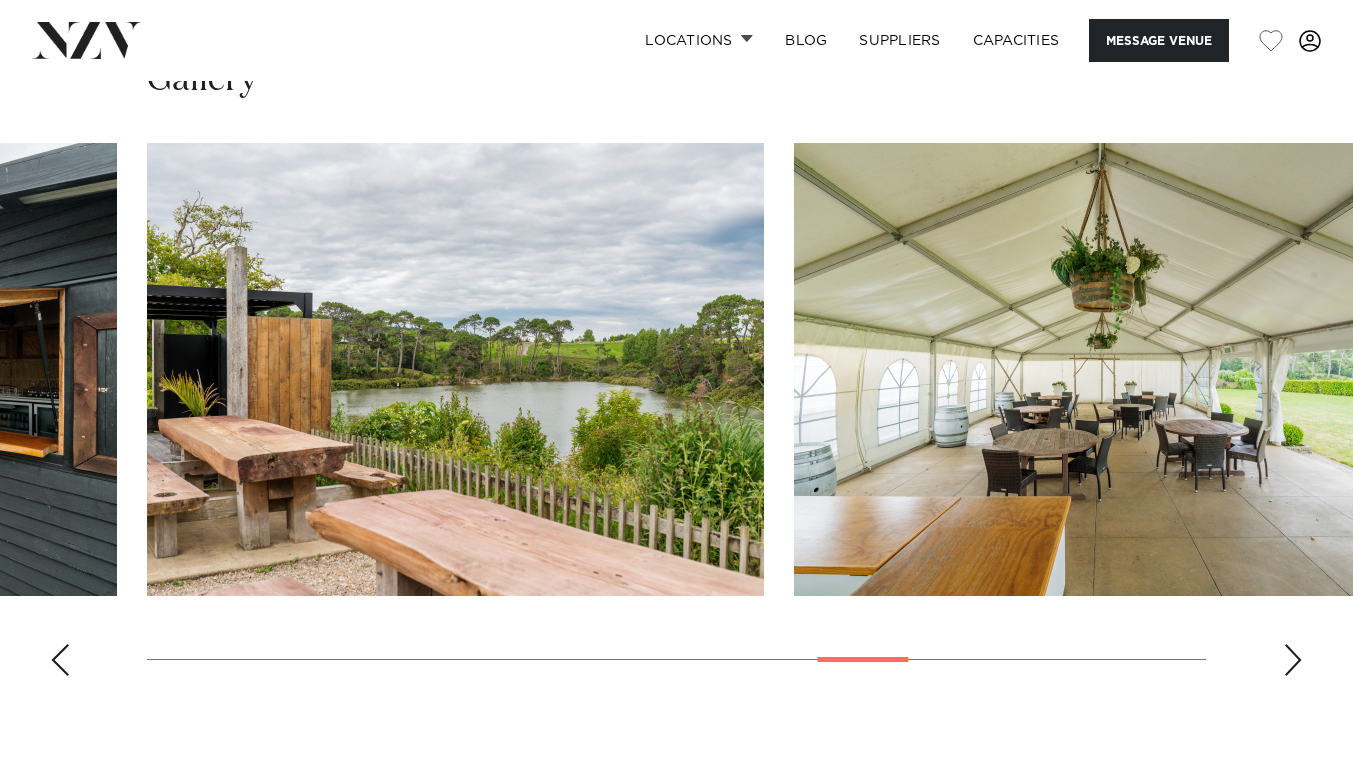 click at bounding box center (60, 660) 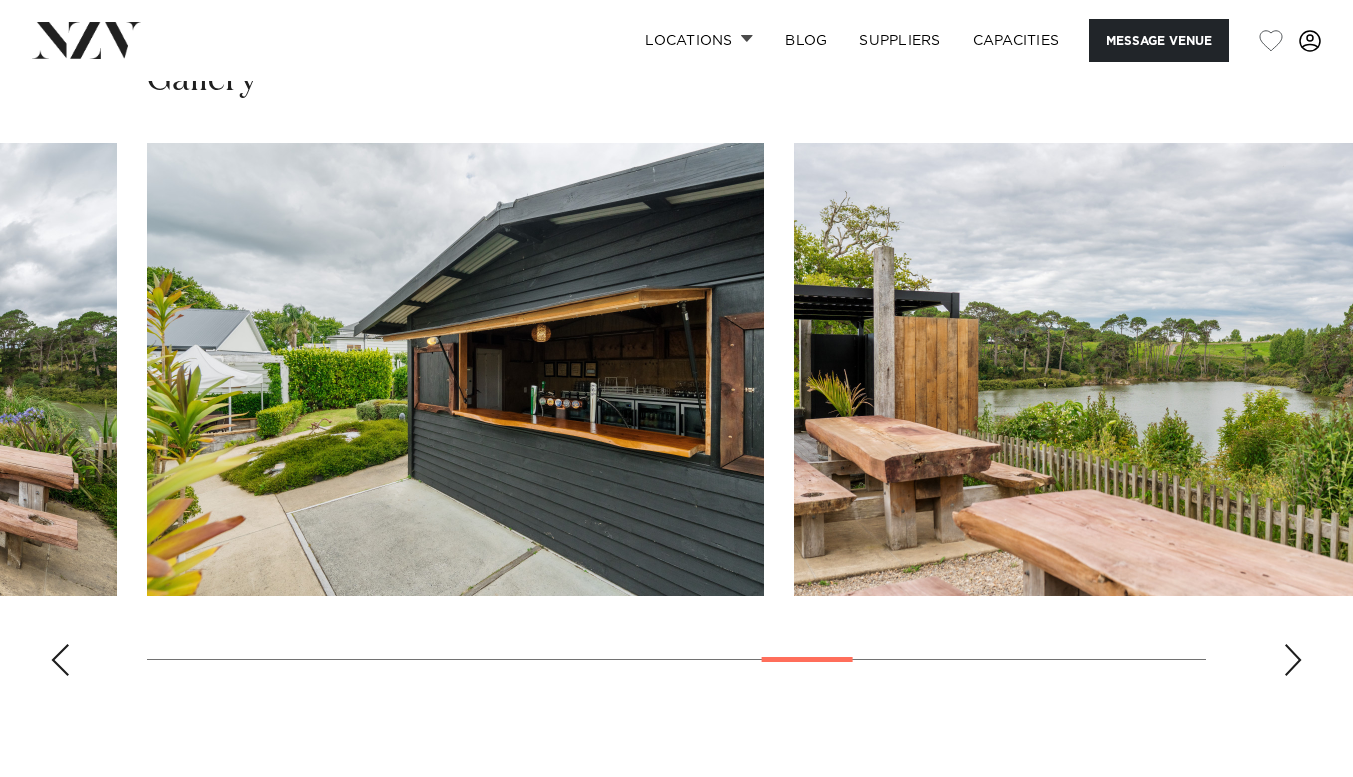 click at bounding box center (60, 660) 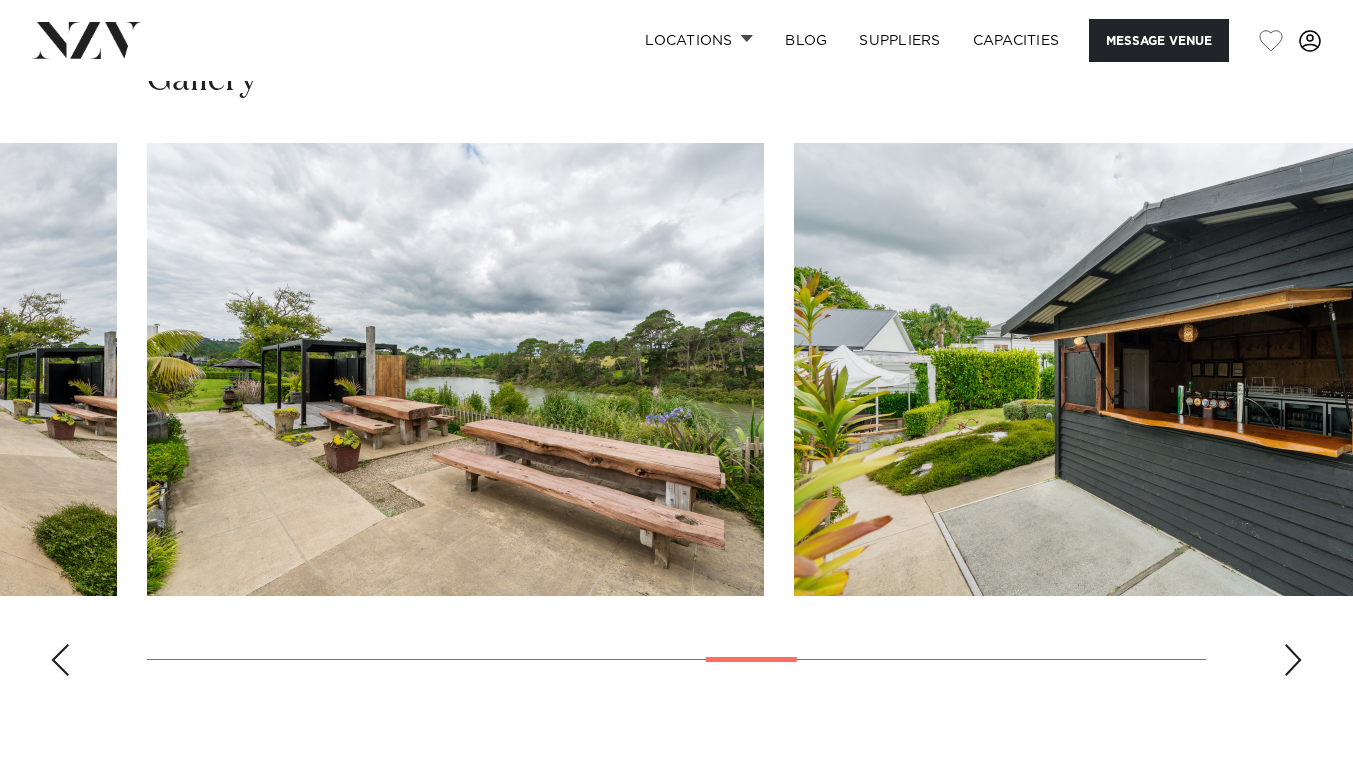 click at bounding box center (60, 660) 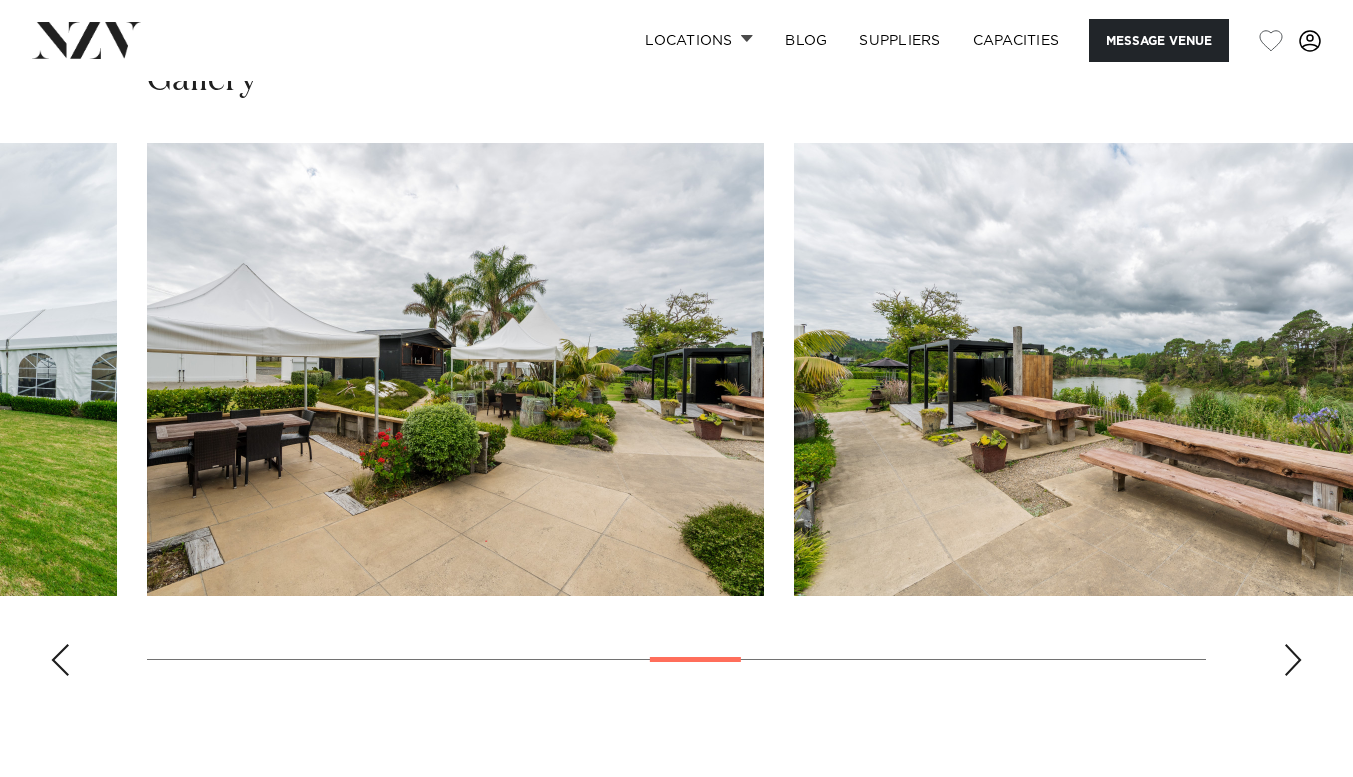 click at bounding box center (60, 660) 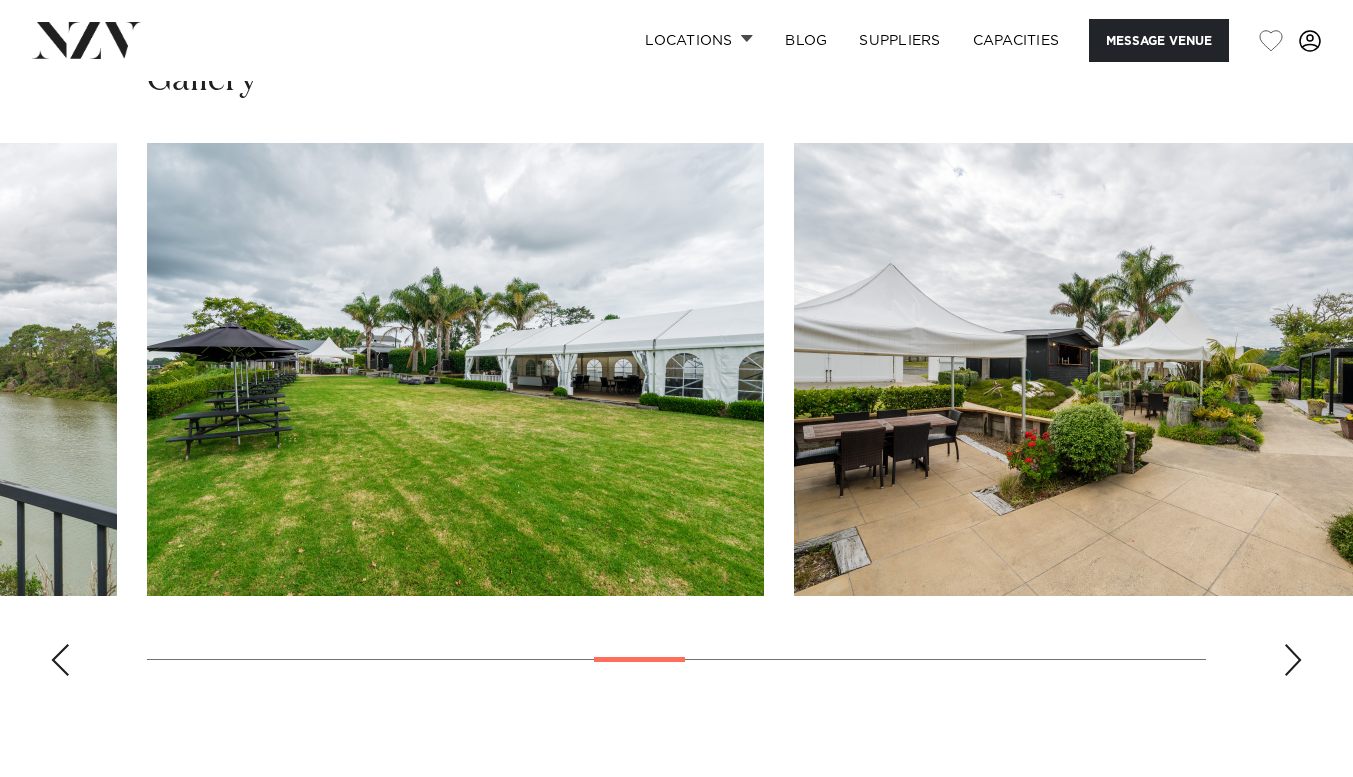 click at bounding box center (60, 660) 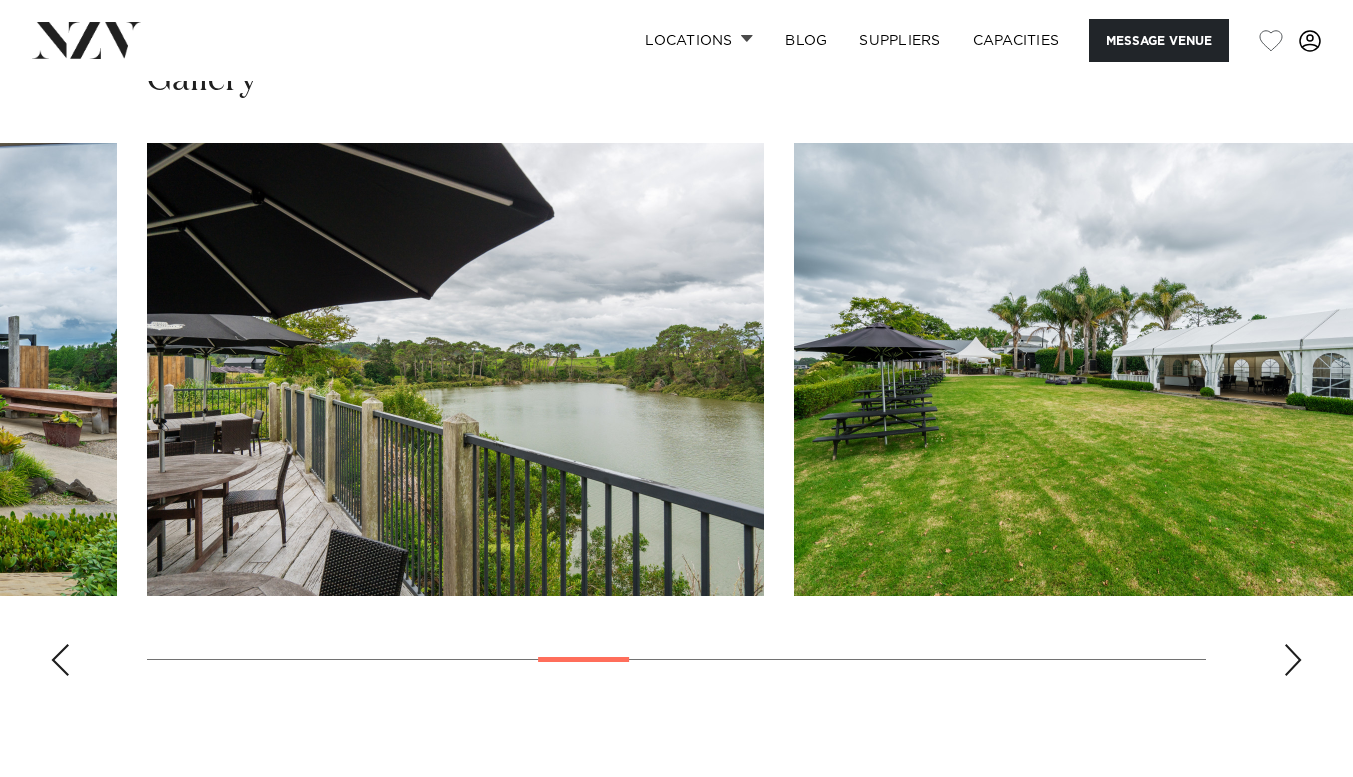 click at bounding box center (60, 660) 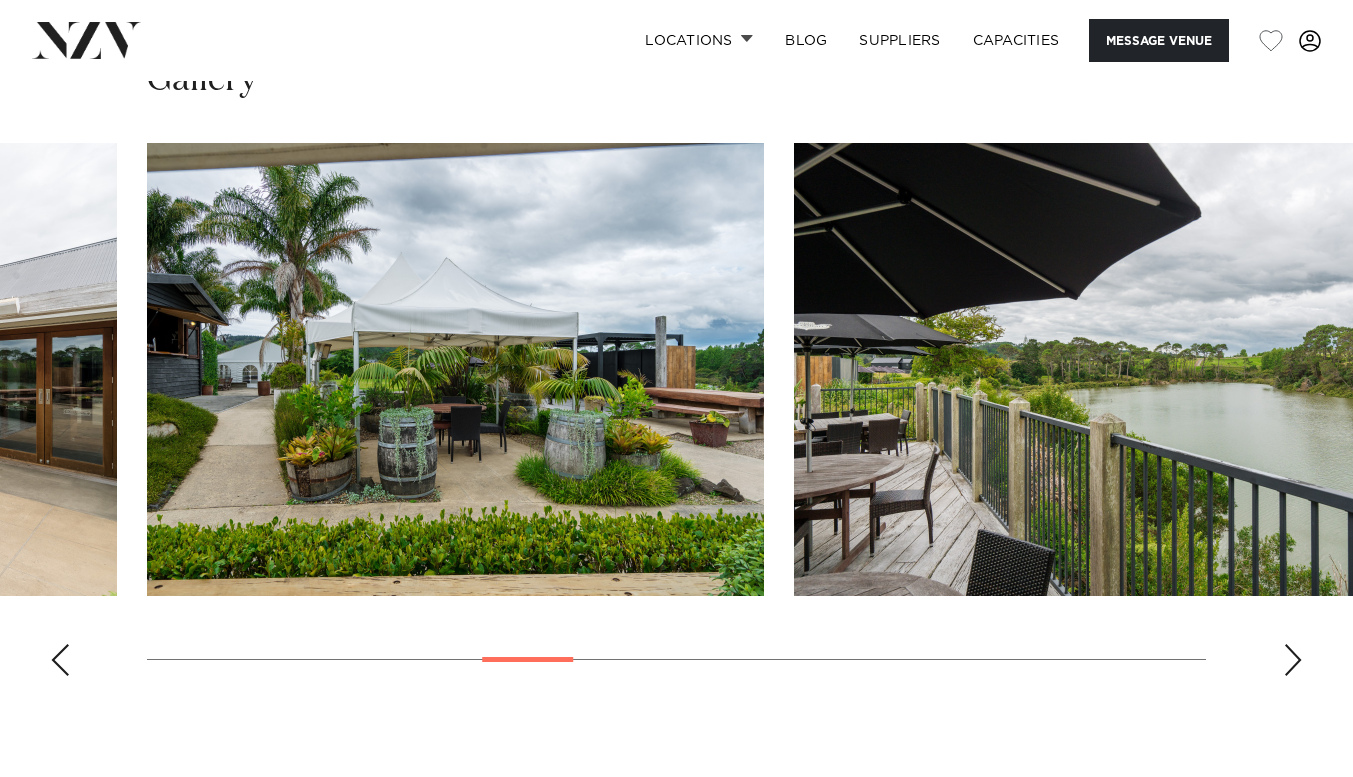 click at bounding box center (60, 660) 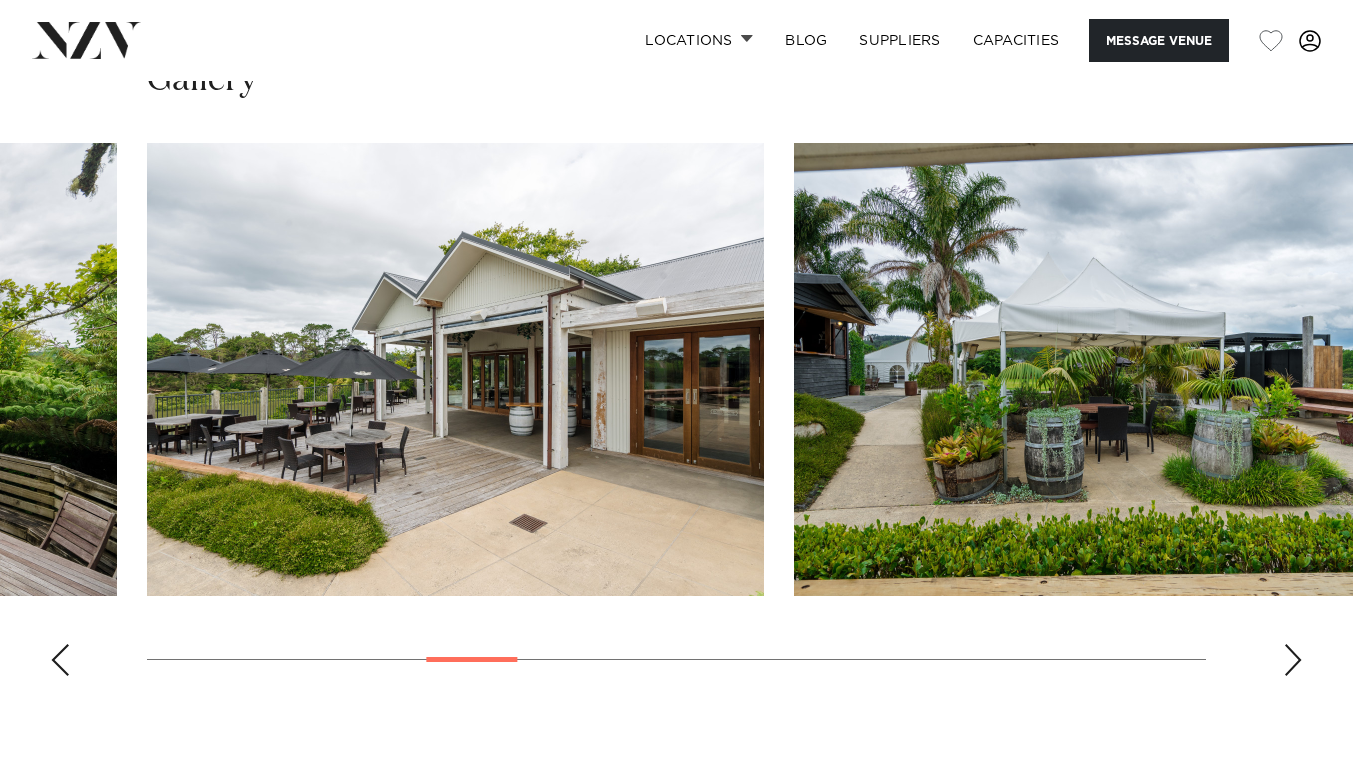 click at bounding box center (60, 660) 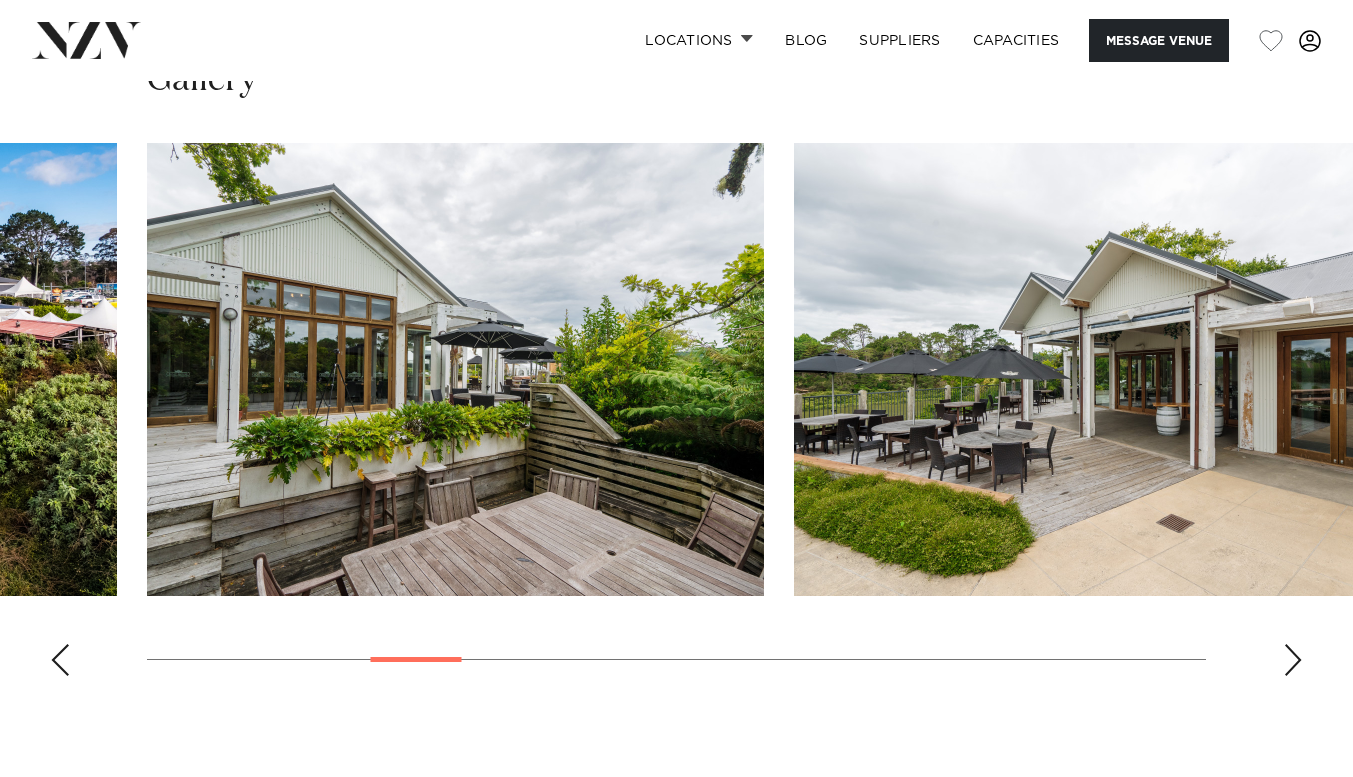 click at bounding box center [60, 660] 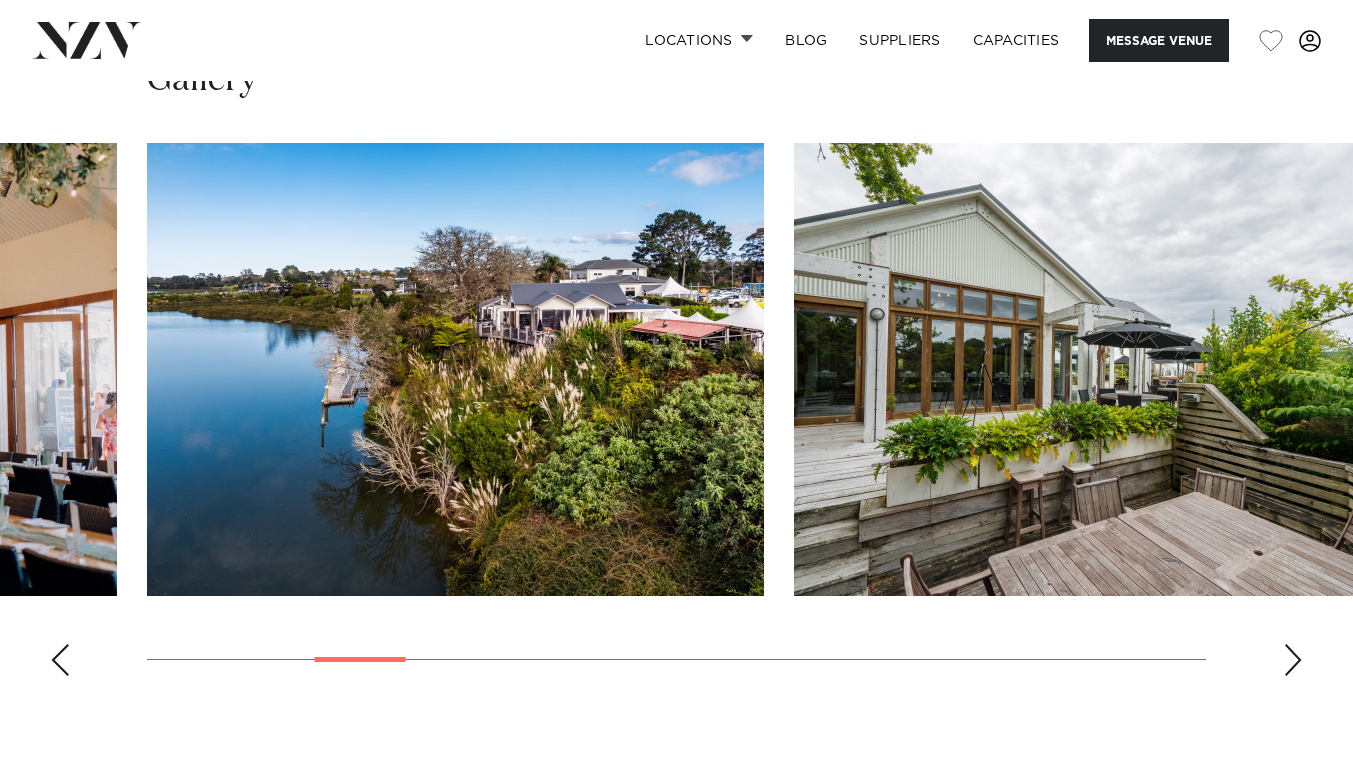 click at bounding box center [60, 660] 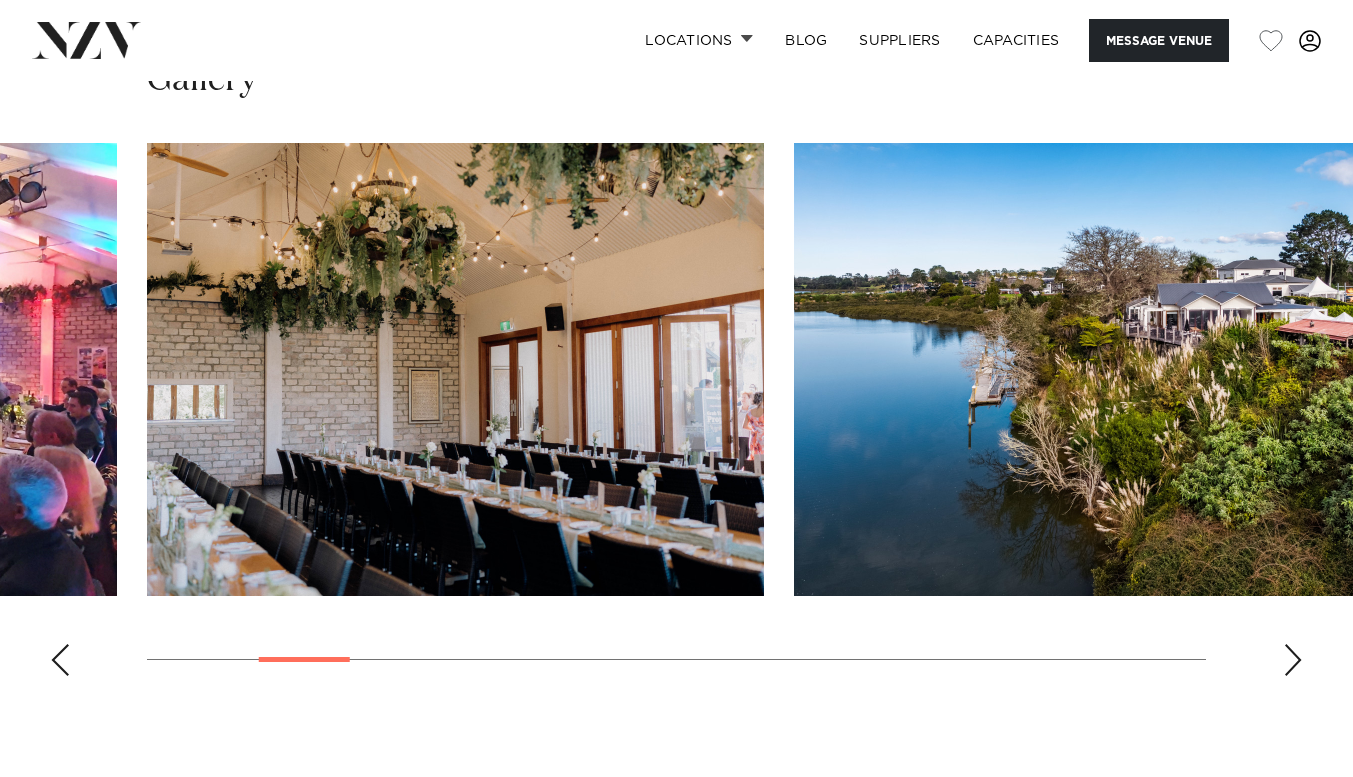 click at bounding box center [60, 660] 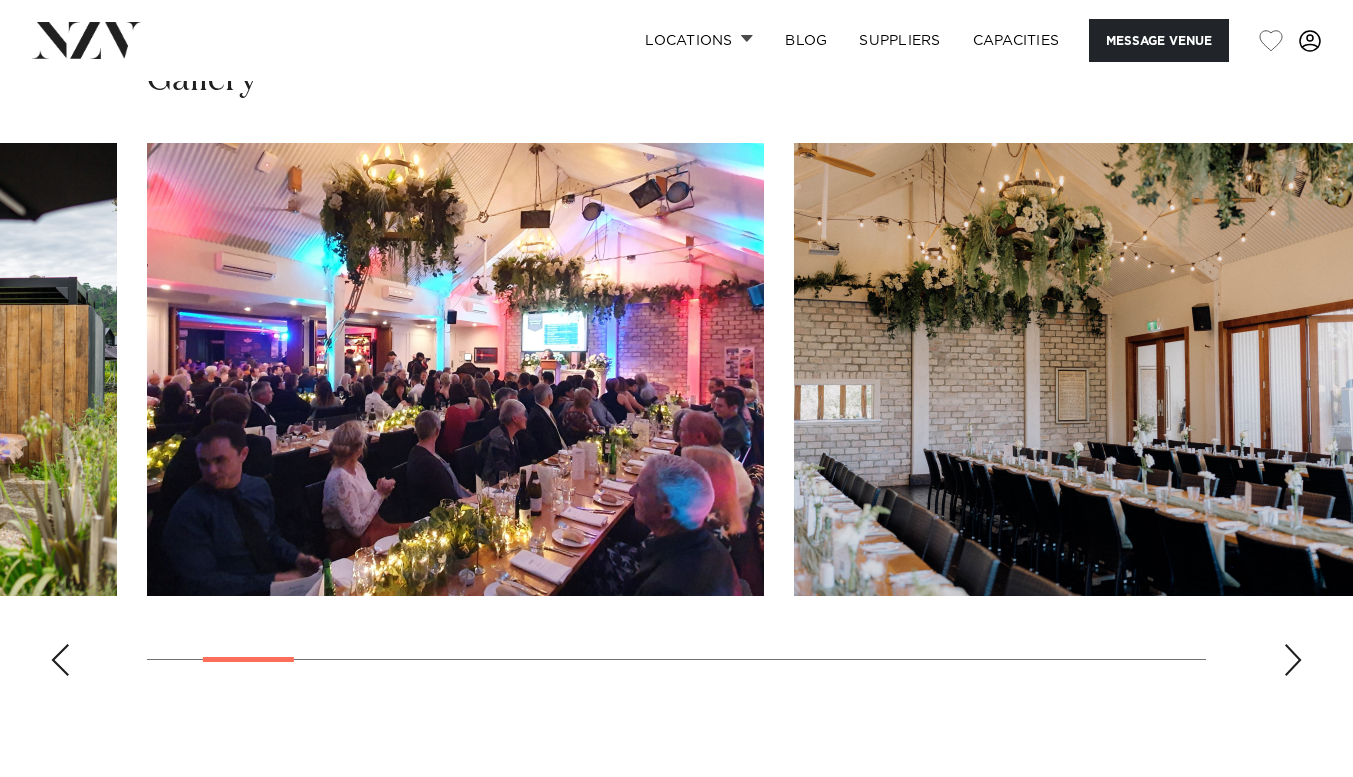 click at bounding box center (60, 660) 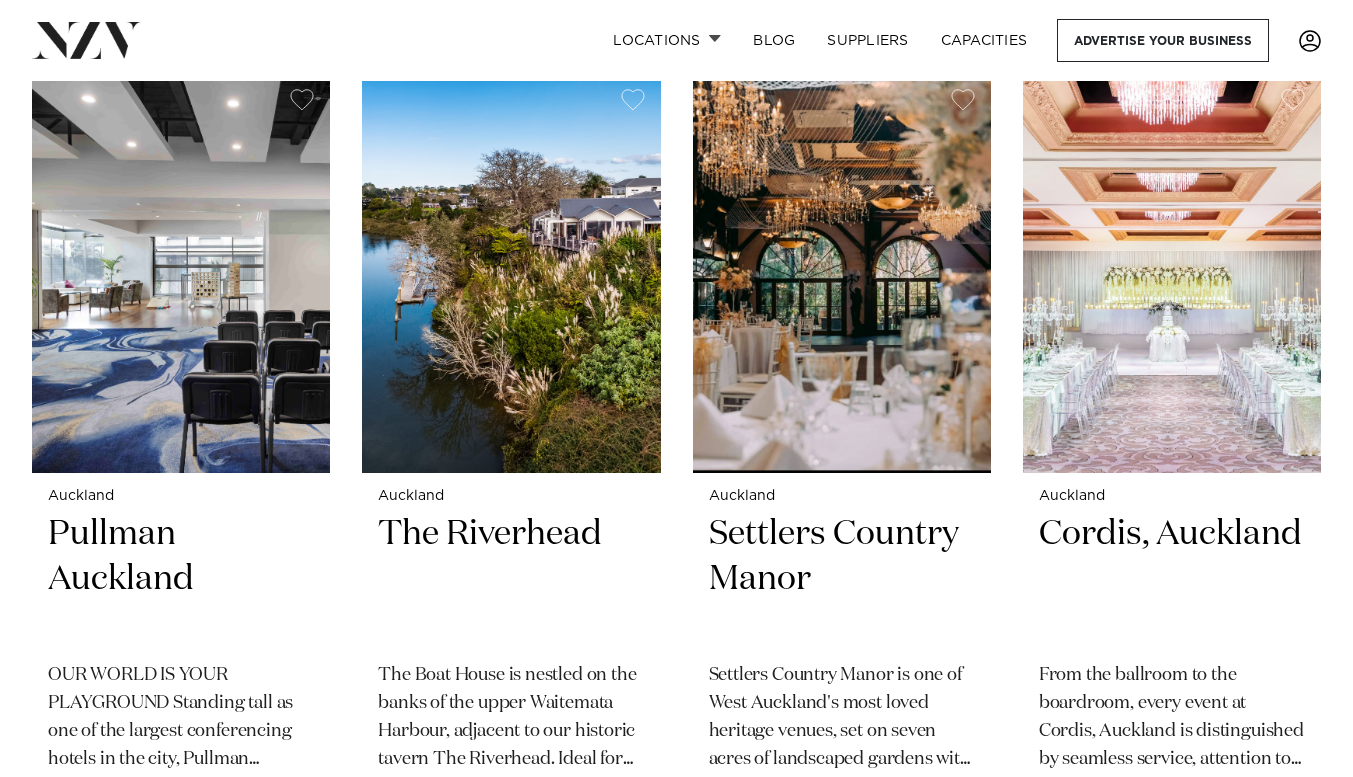 scroll, scrollTop: 0, scrollLeft: 0, axis: both 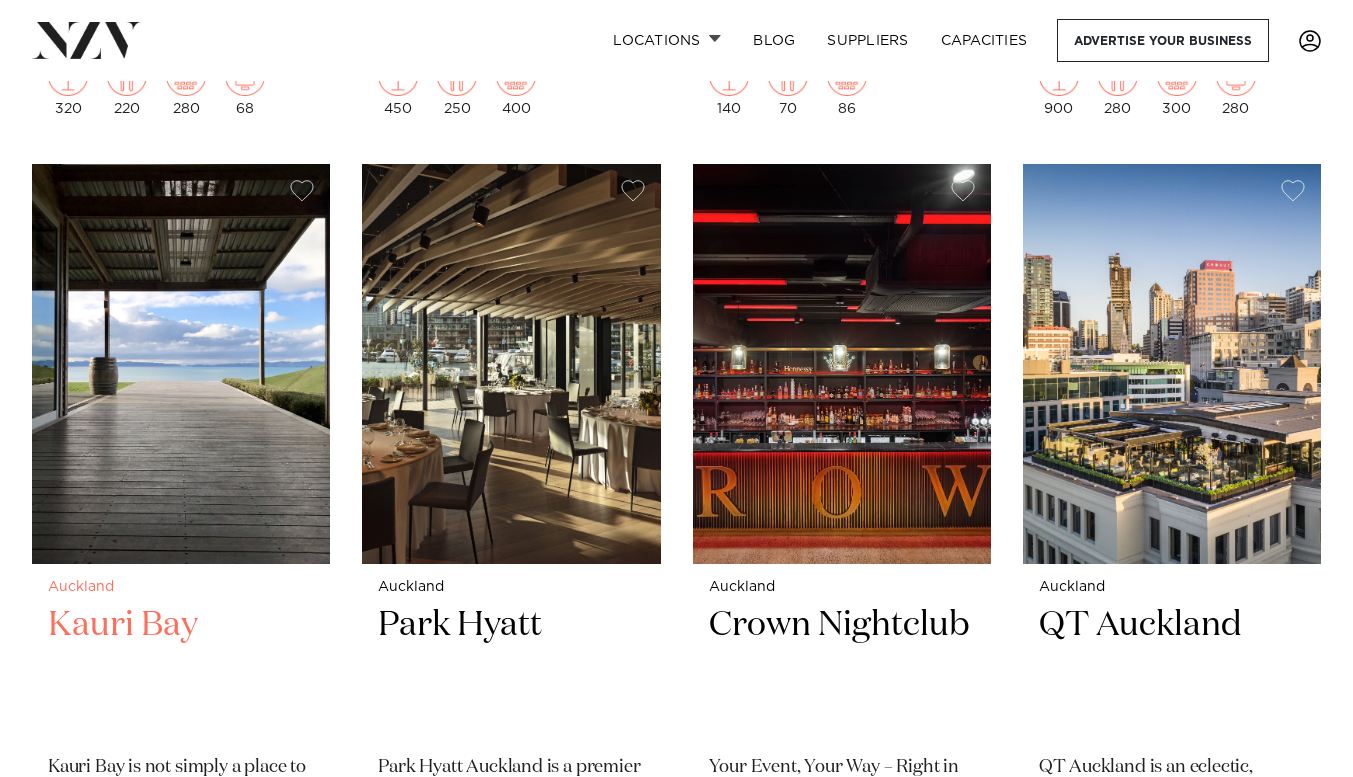 click at bounding box center (181, 364) 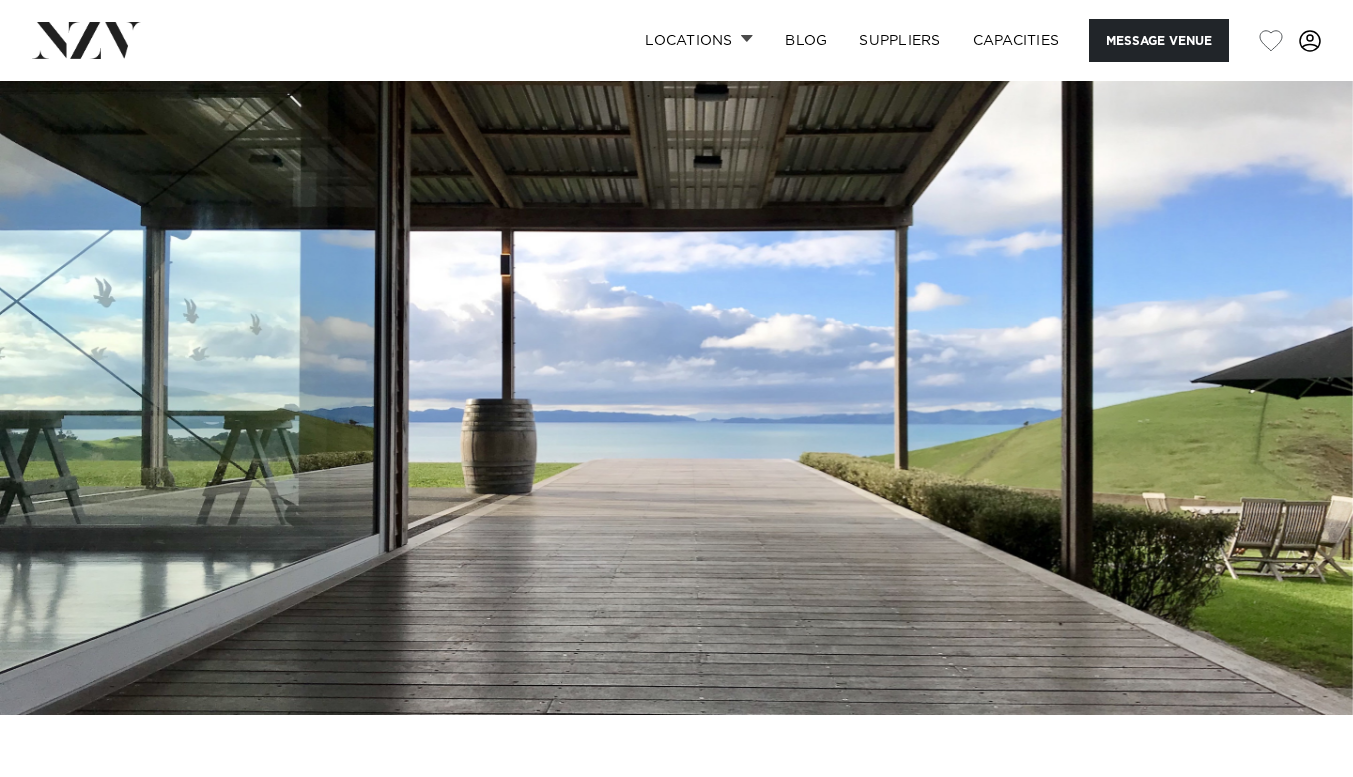 scroll, scrollTop: 0, scrollLeft: 0, axis: both 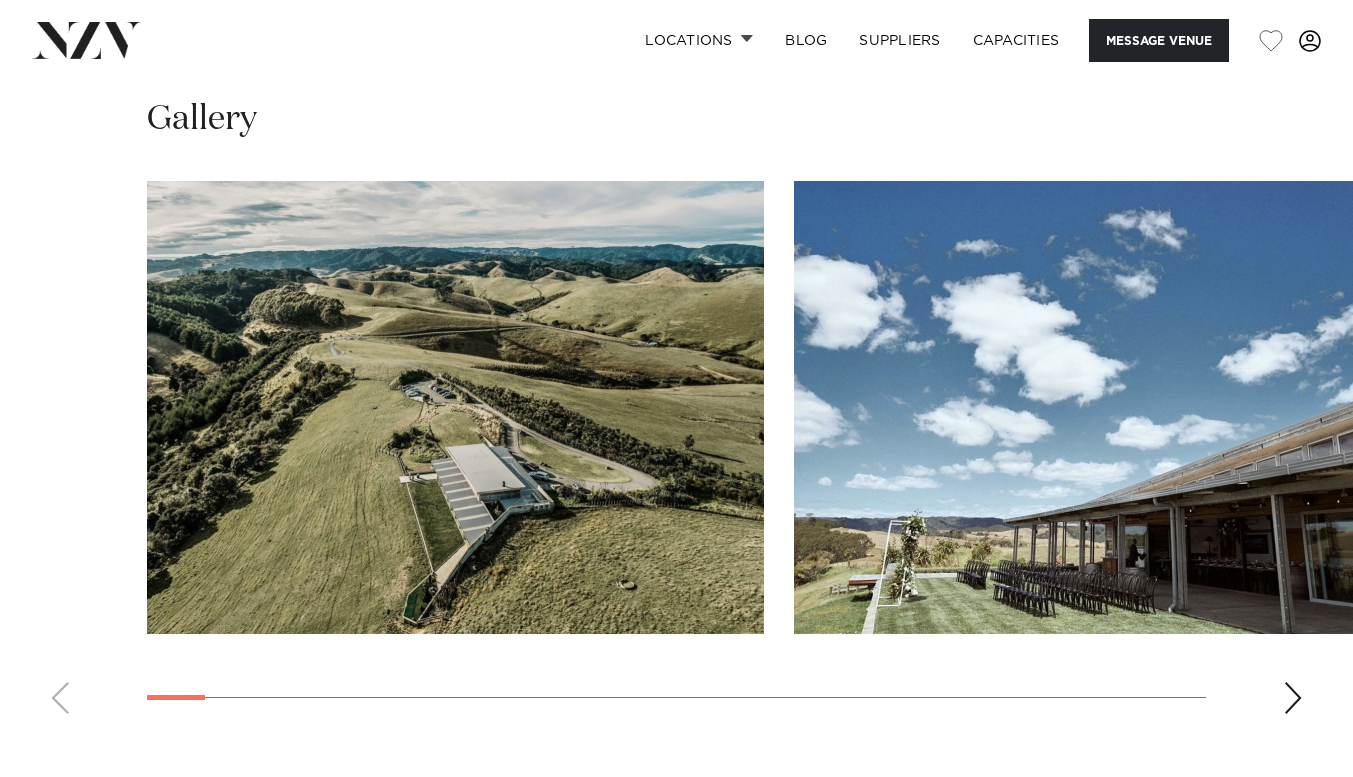 click at bounding box center (676, 455) 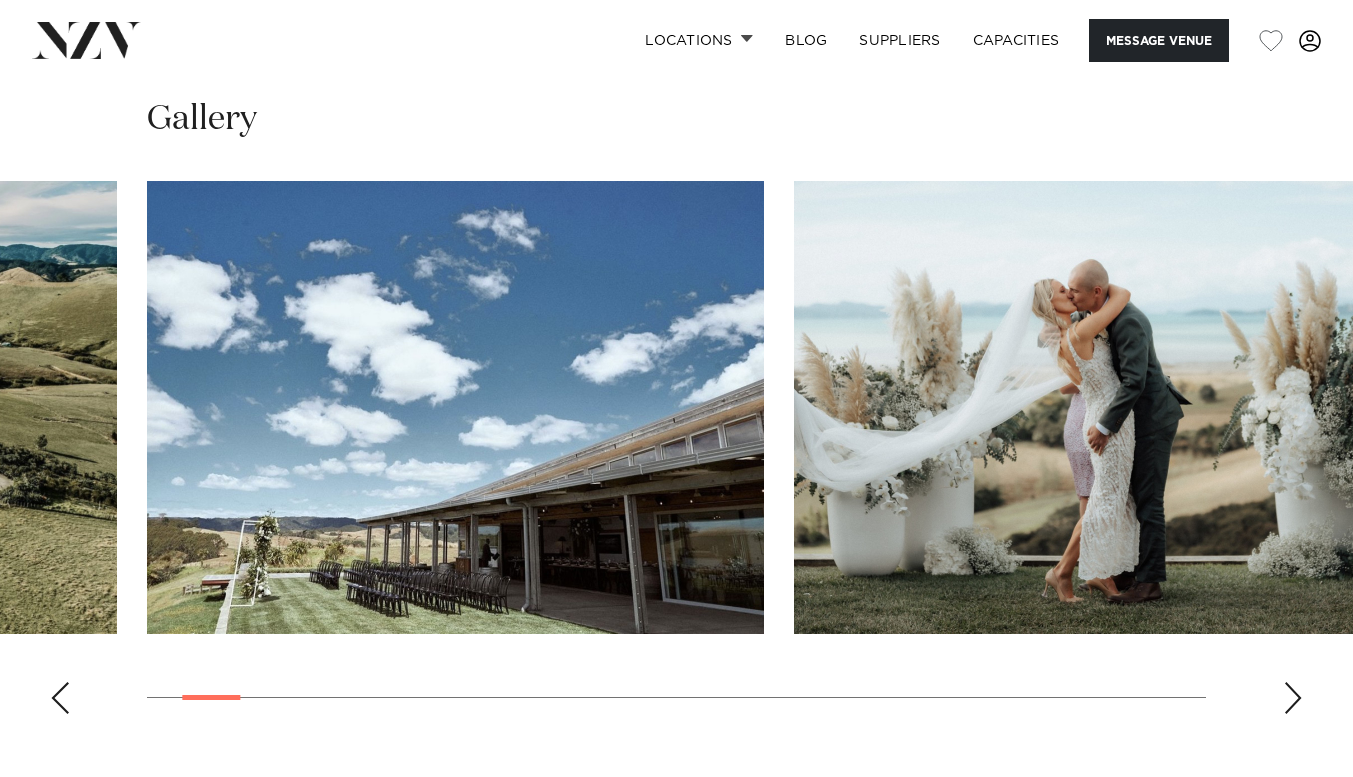 click at bounding box center [1293, 698] 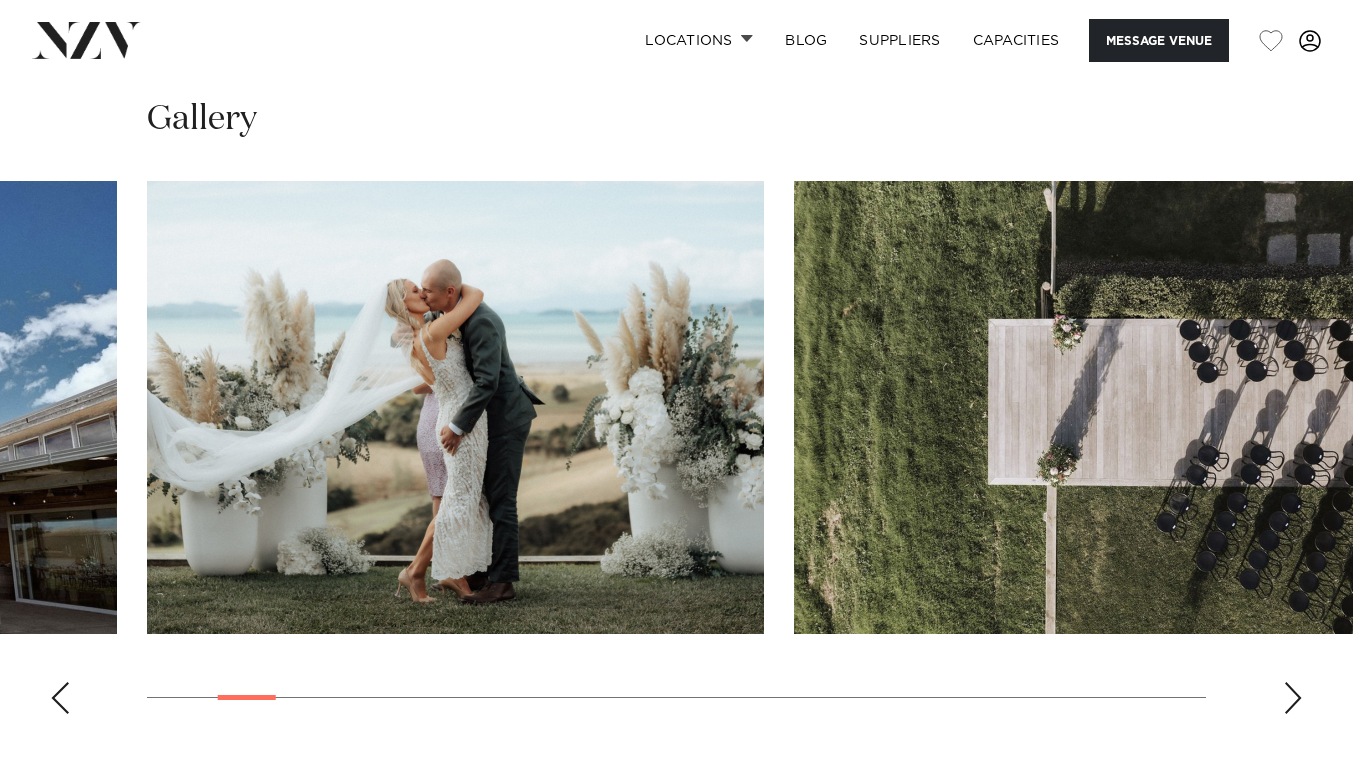 click at bounding box center (1293, 698) 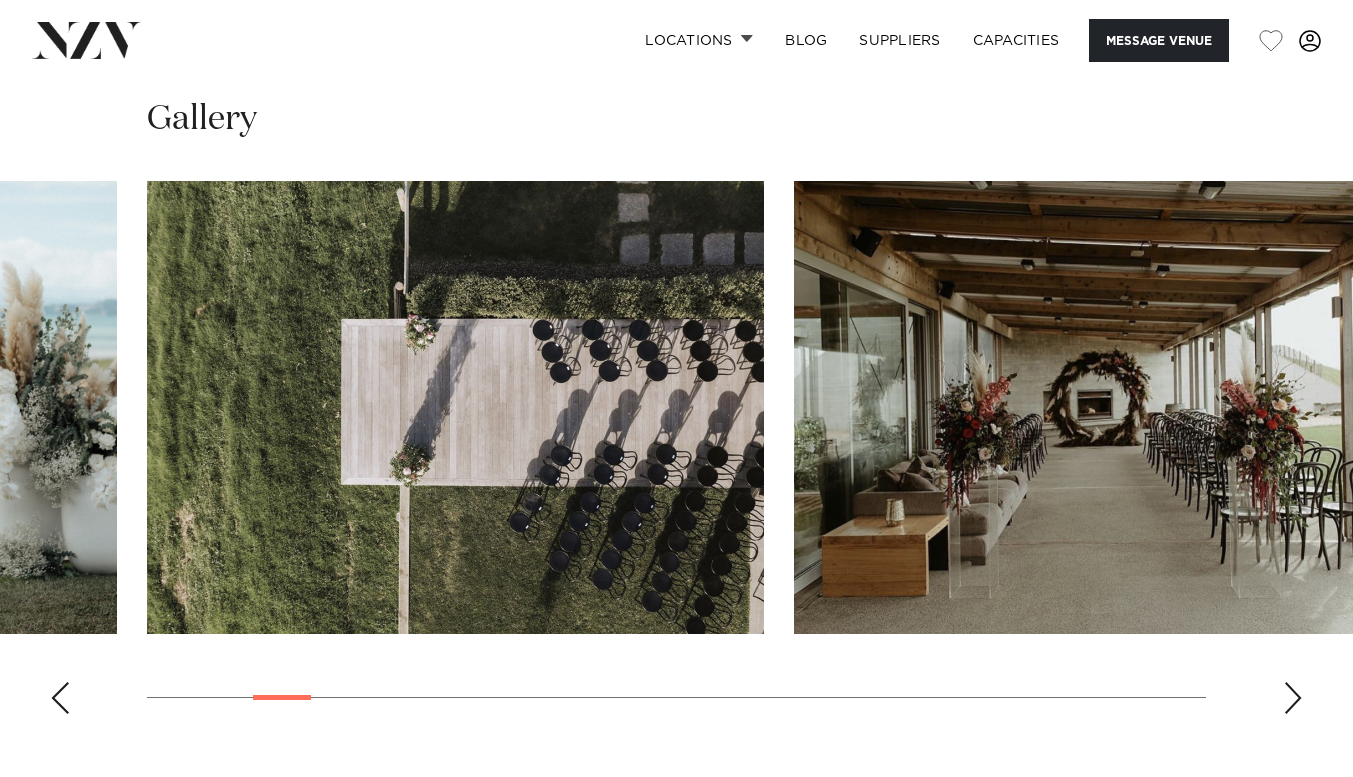 click at bounding box center (1293, 698) 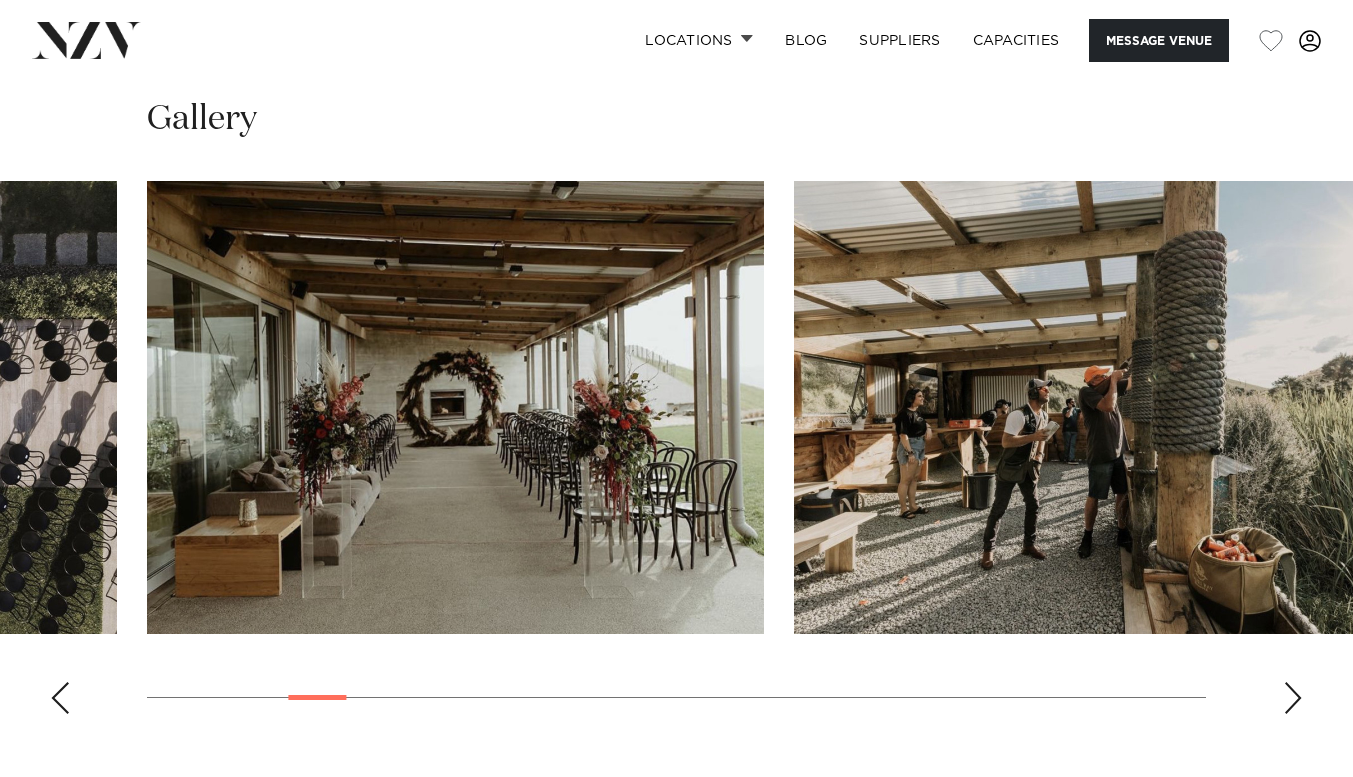 click at bounding box center (1293, 698) 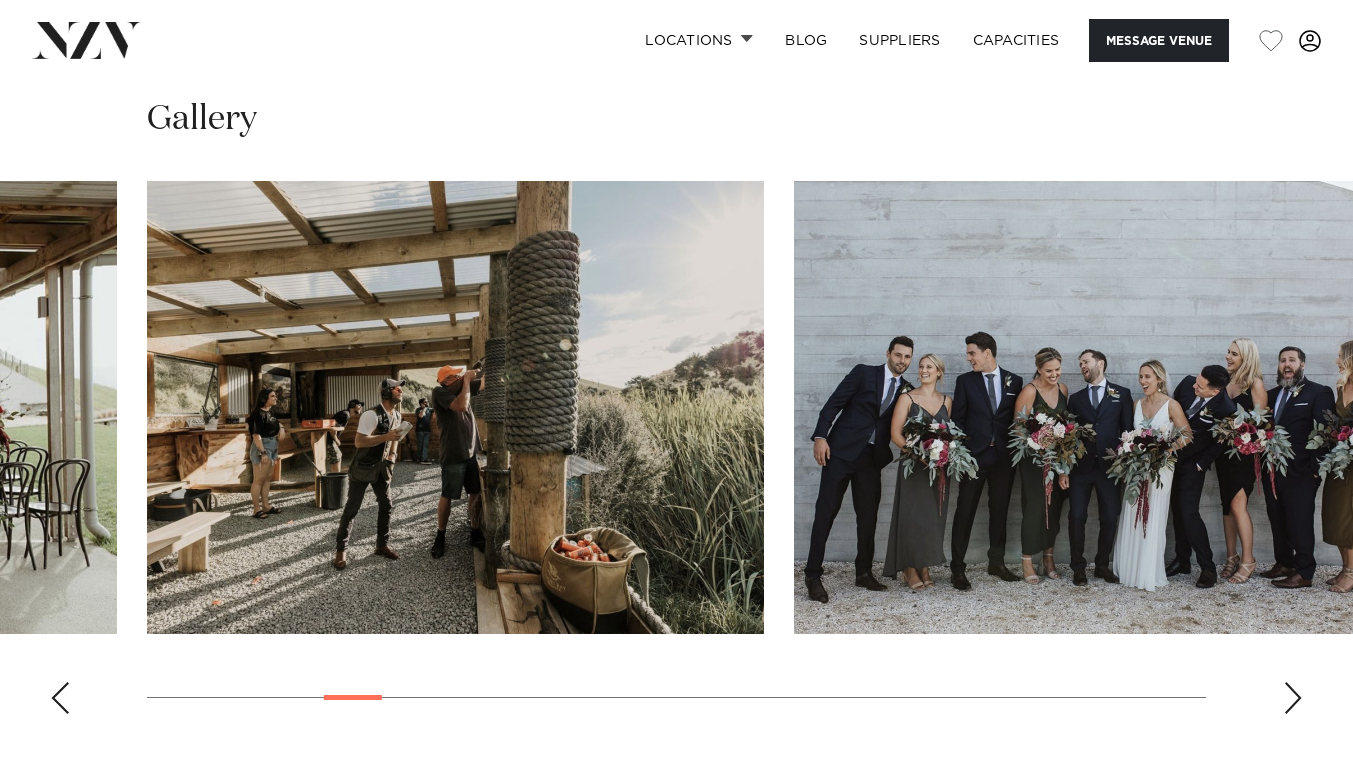 click at bounding box center (1293, 698) 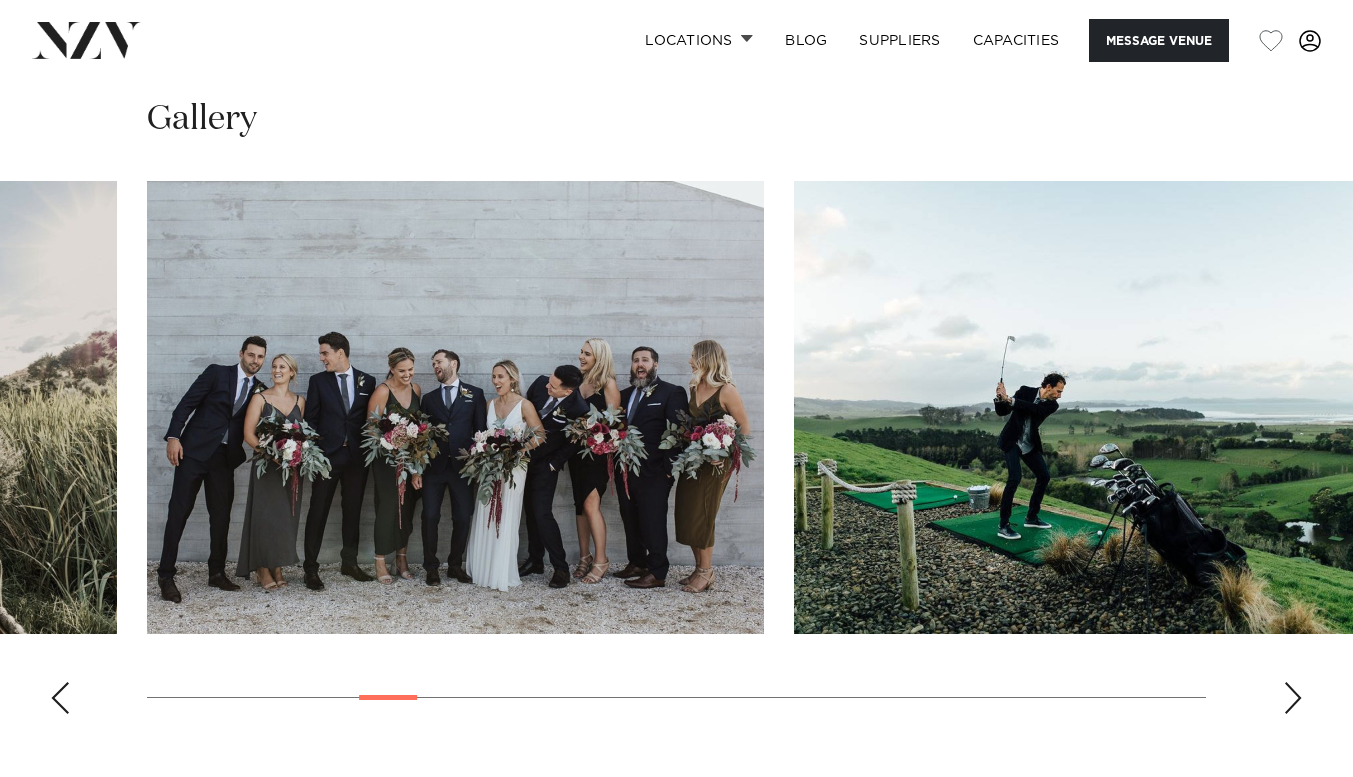 click at bounding box center [1293, 698] 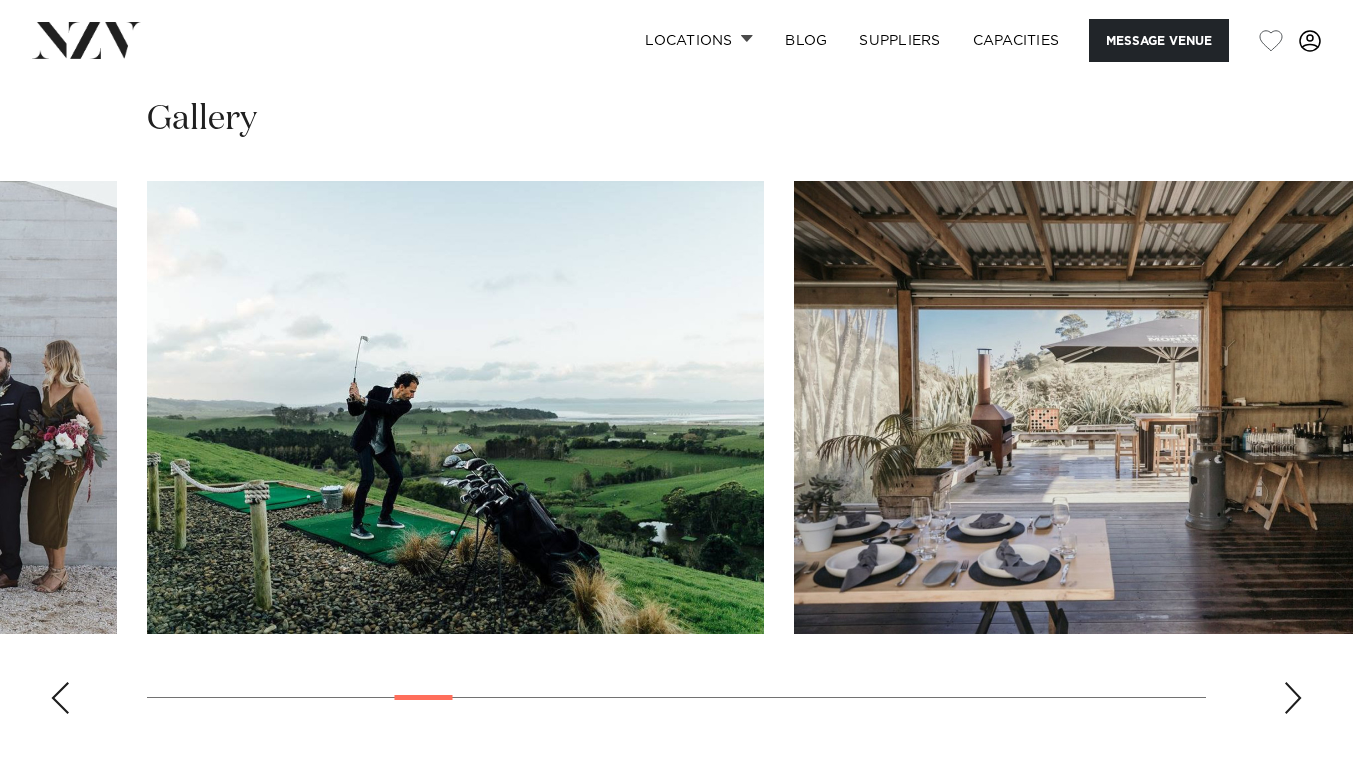 click at bounding box center (1293, 698) 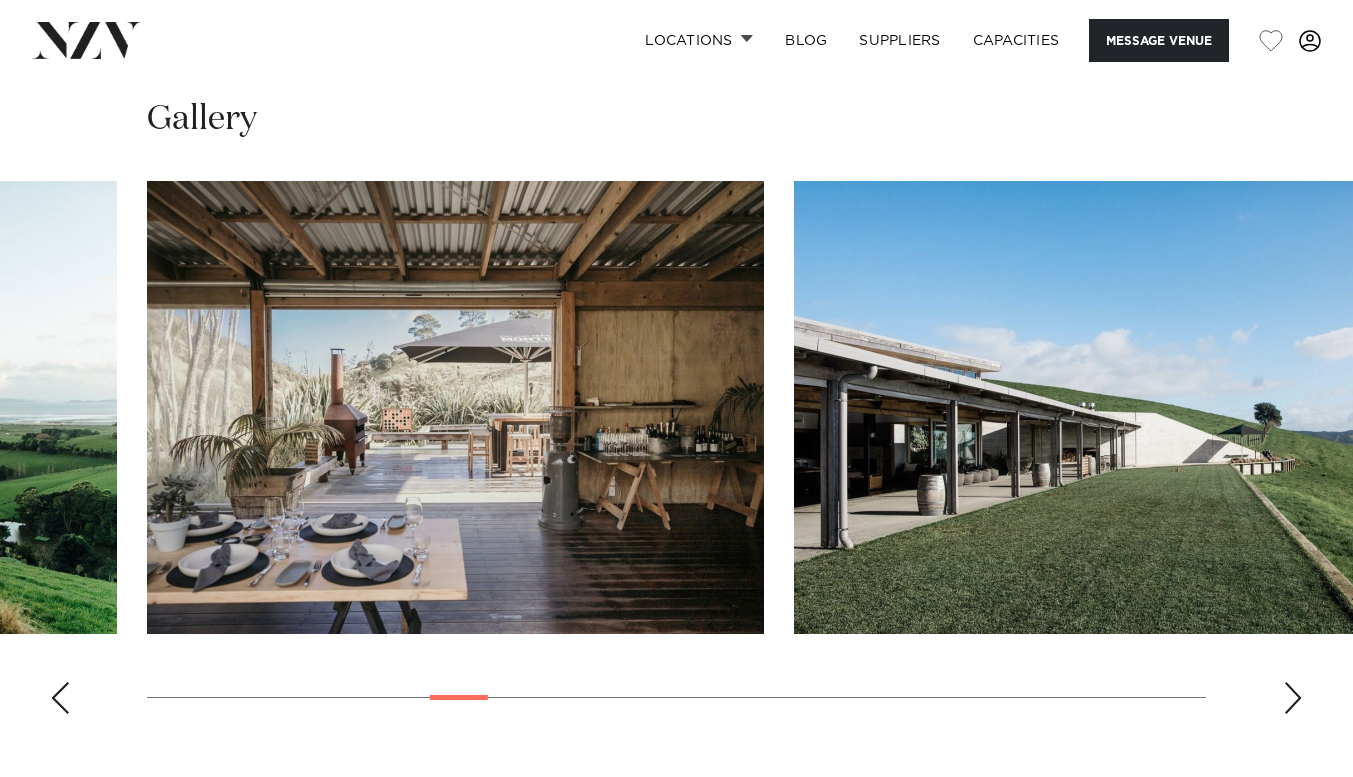 click at bounding box center (1293, 698) 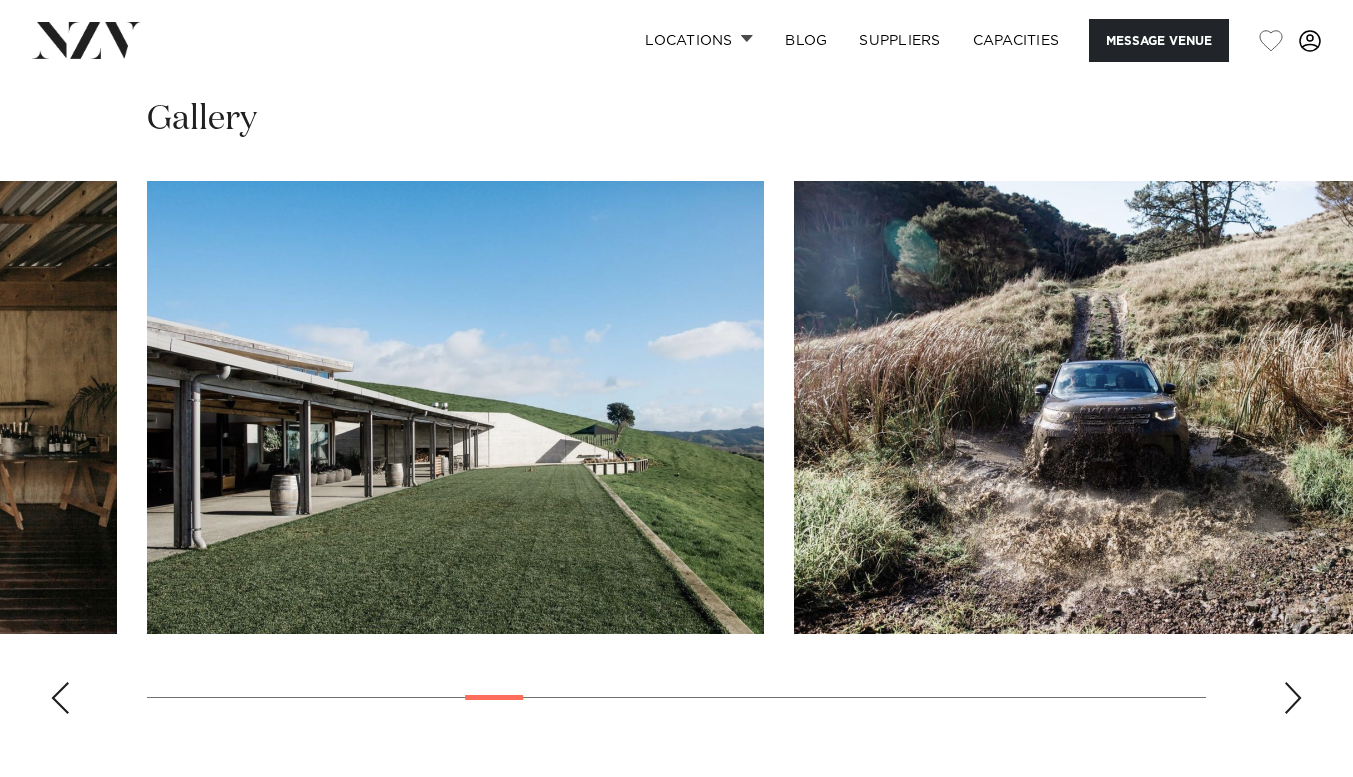 click at bounding box center (1293, 698) 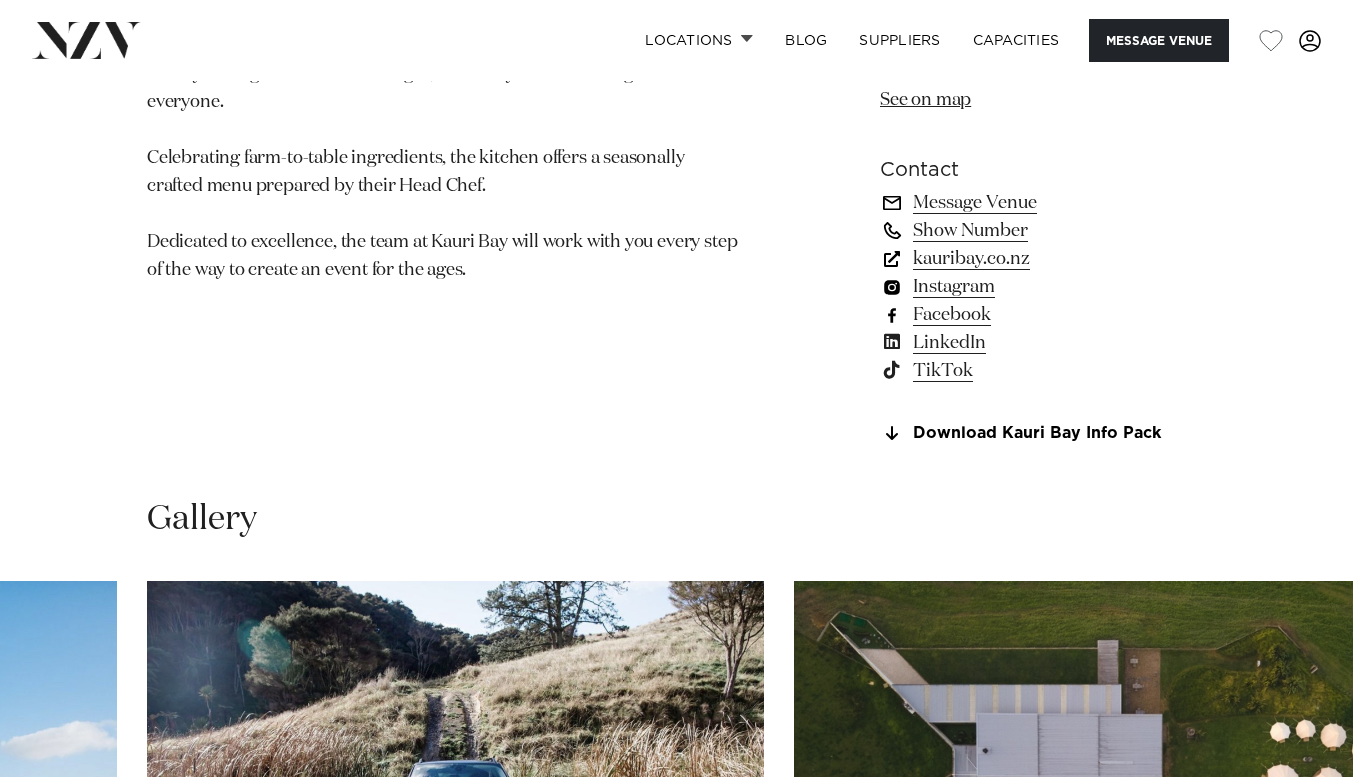 scroll, scrollTop: 1800, scrollLeft: 0, axis: vertical 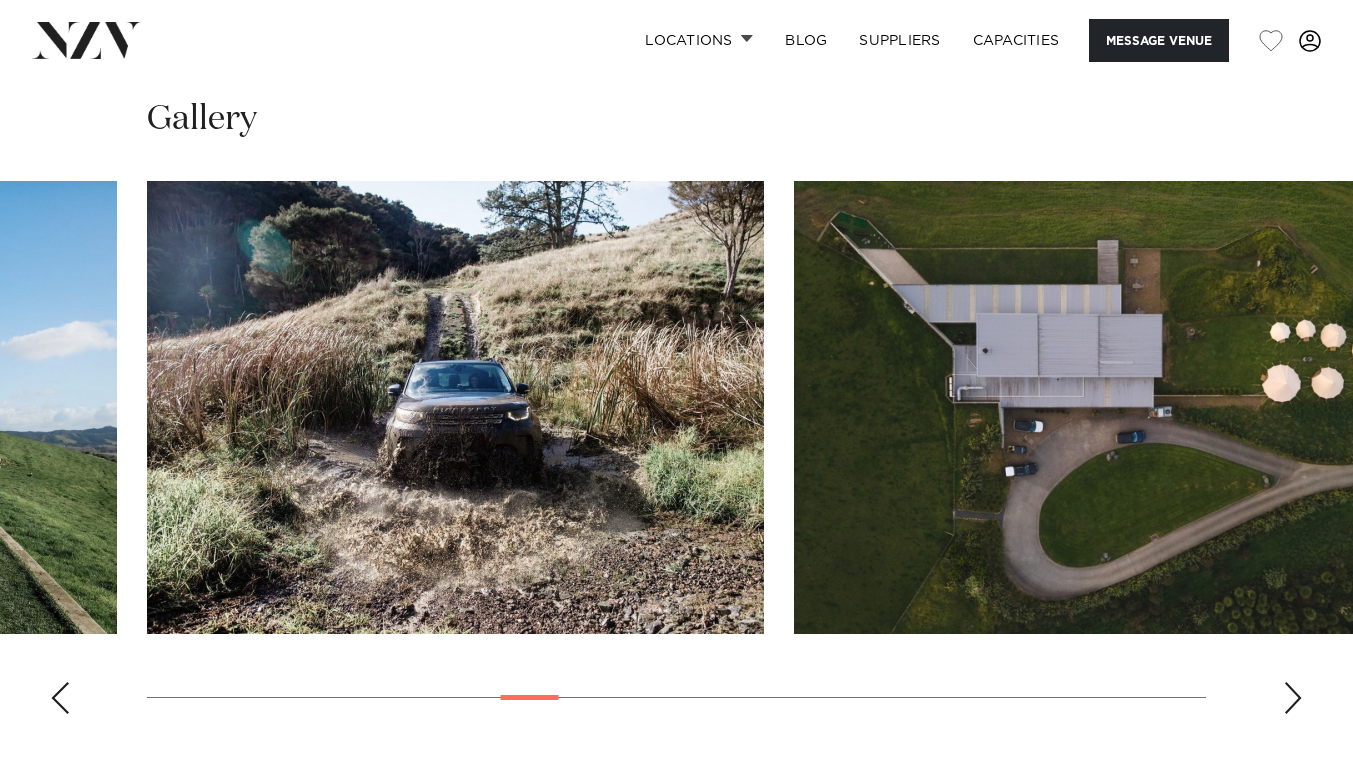 click at bounding box center [1293, 698] 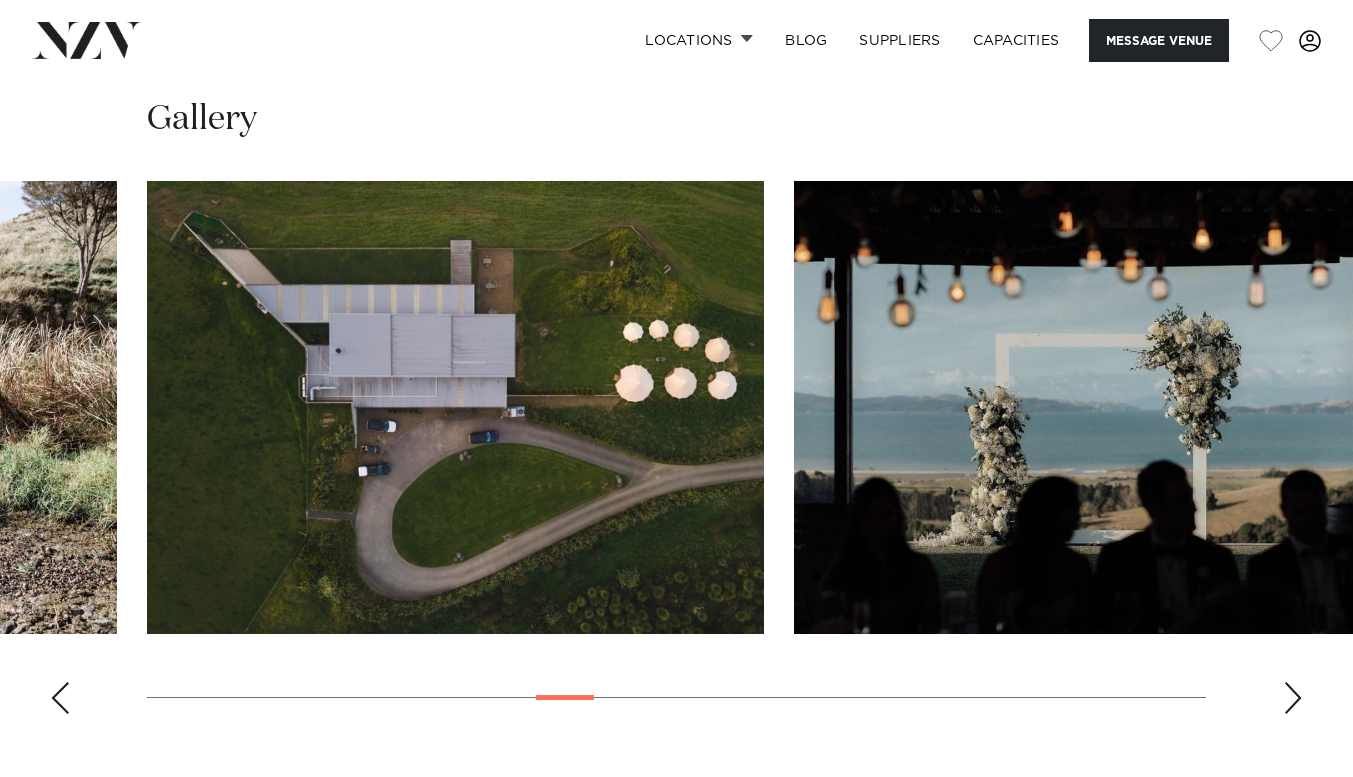 click at bounding box center [1293, 698] 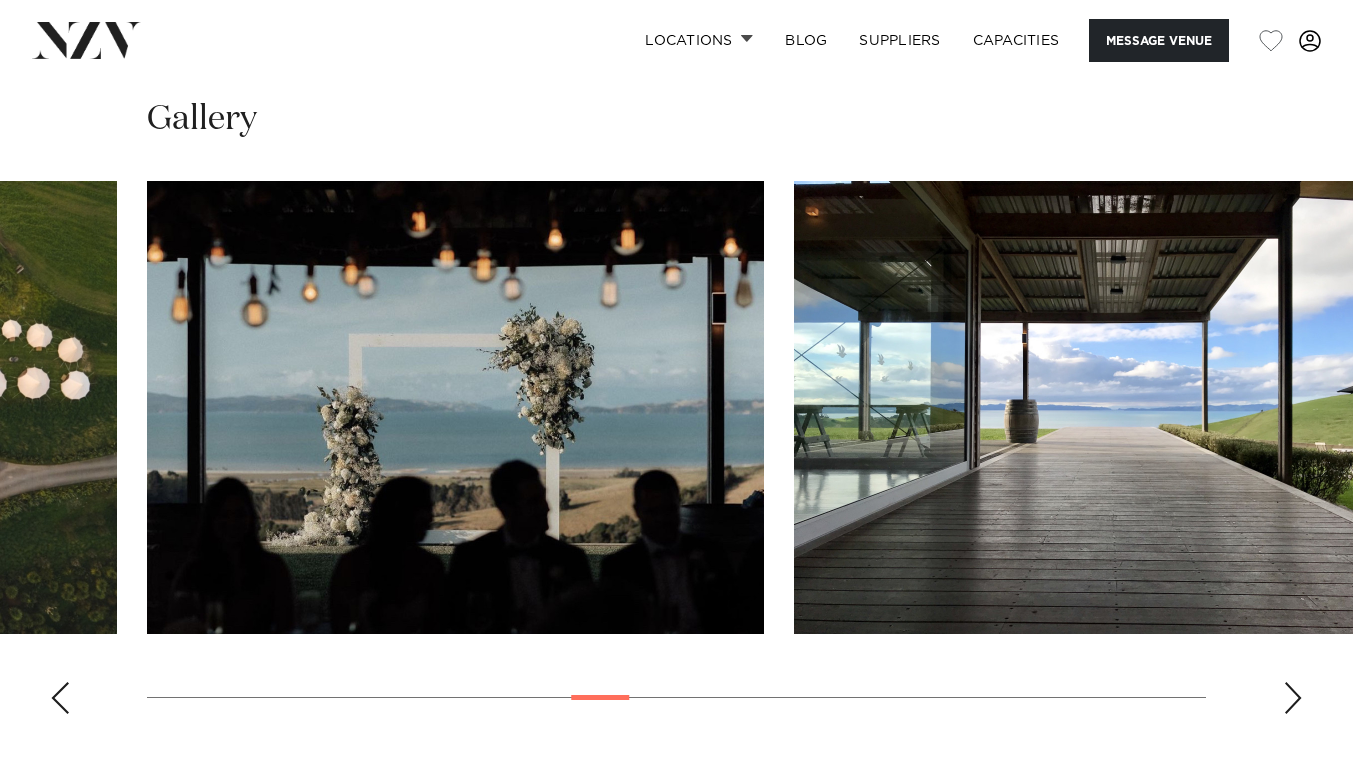 click at bounding box center [1293, 698] 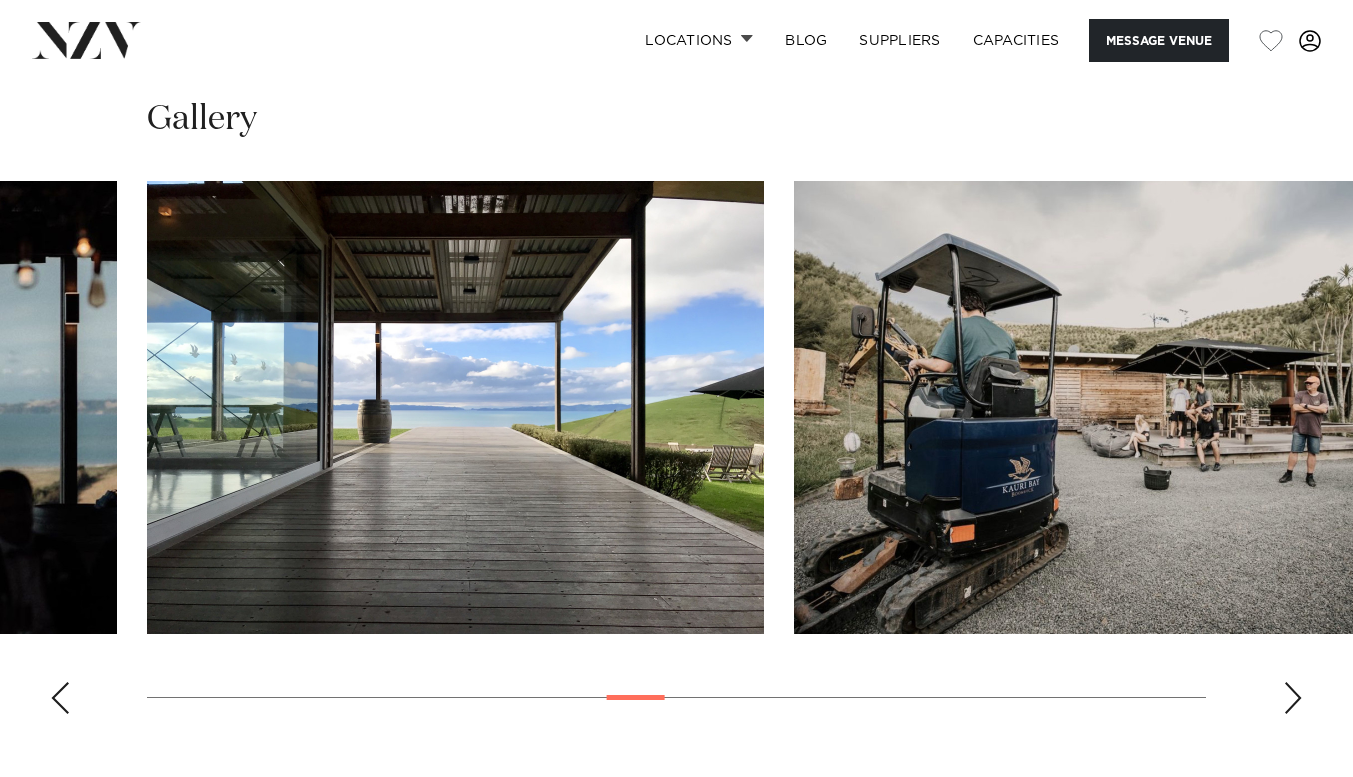 click at bounding box center [1293, 698] 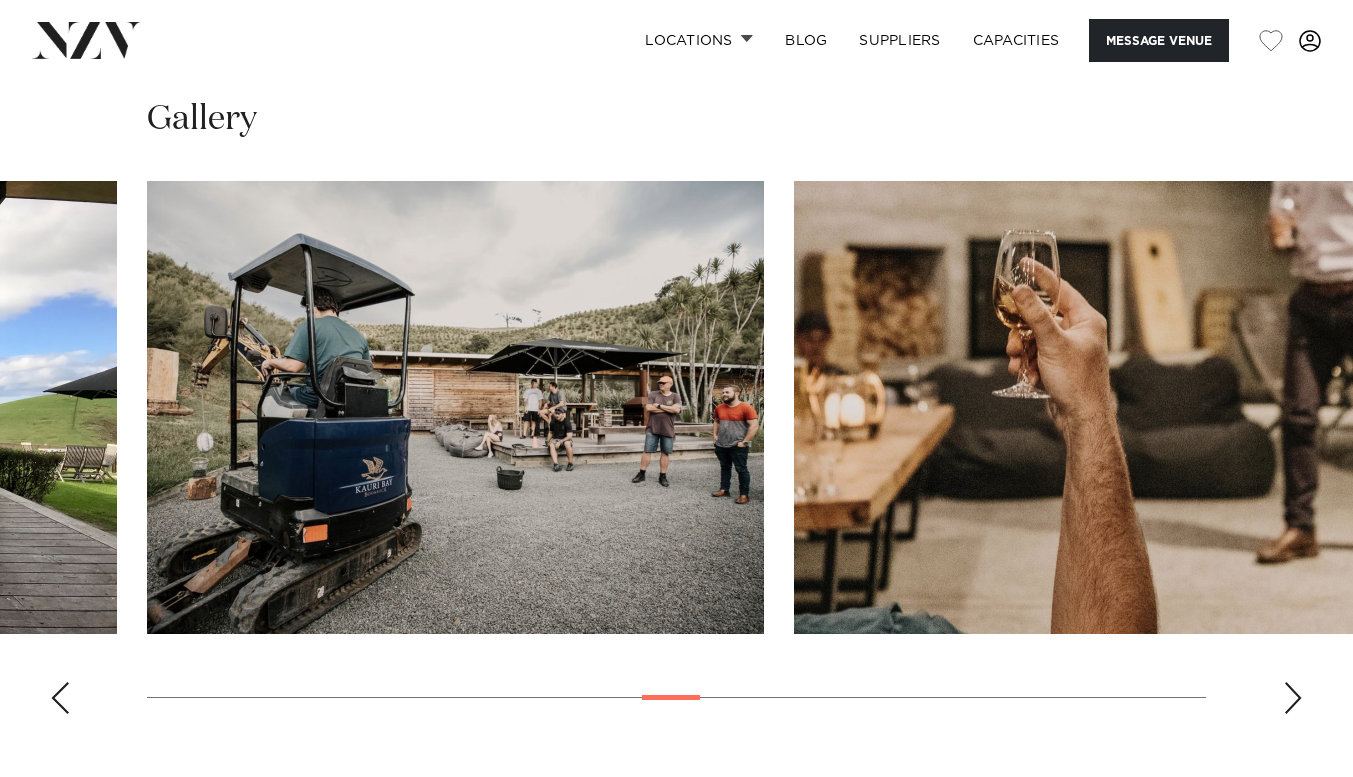 click at bounding box center (1293, 698) 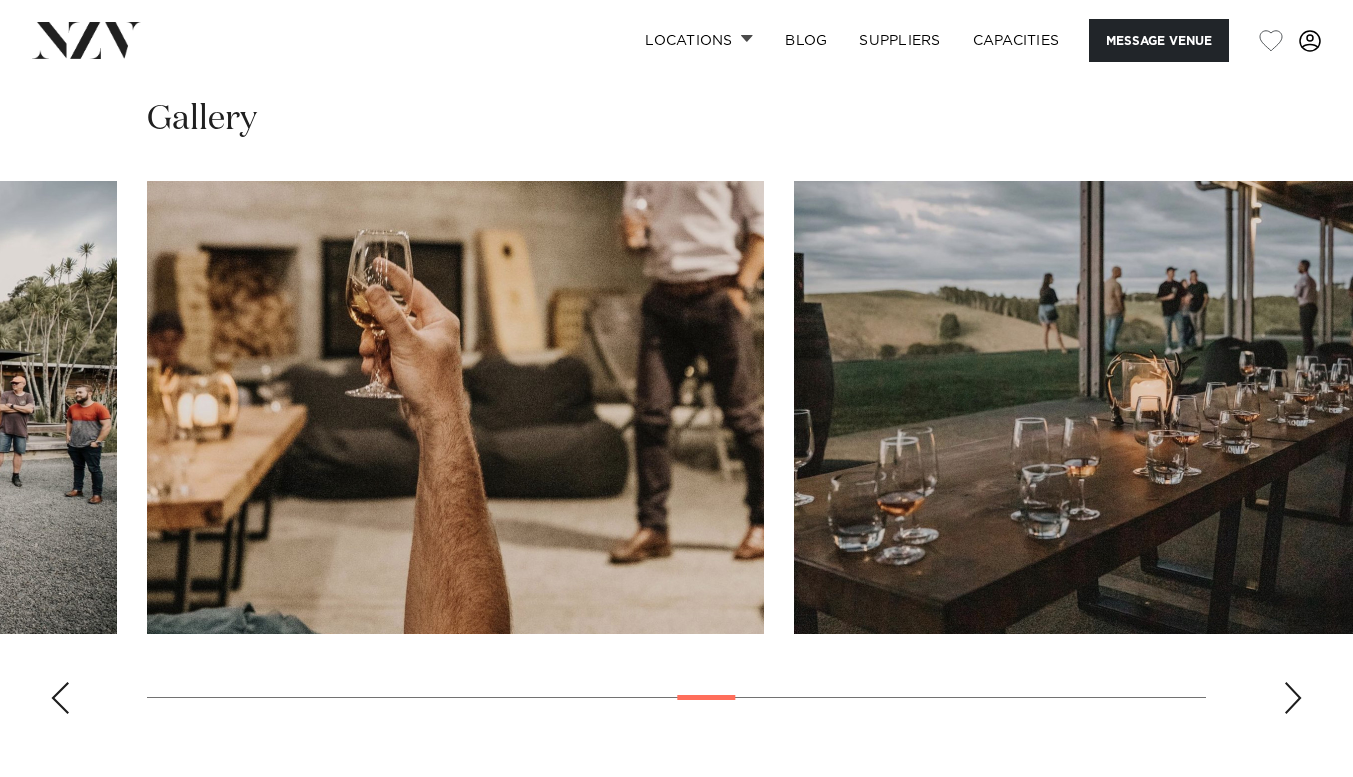 click at bounding box center (1293, 698) 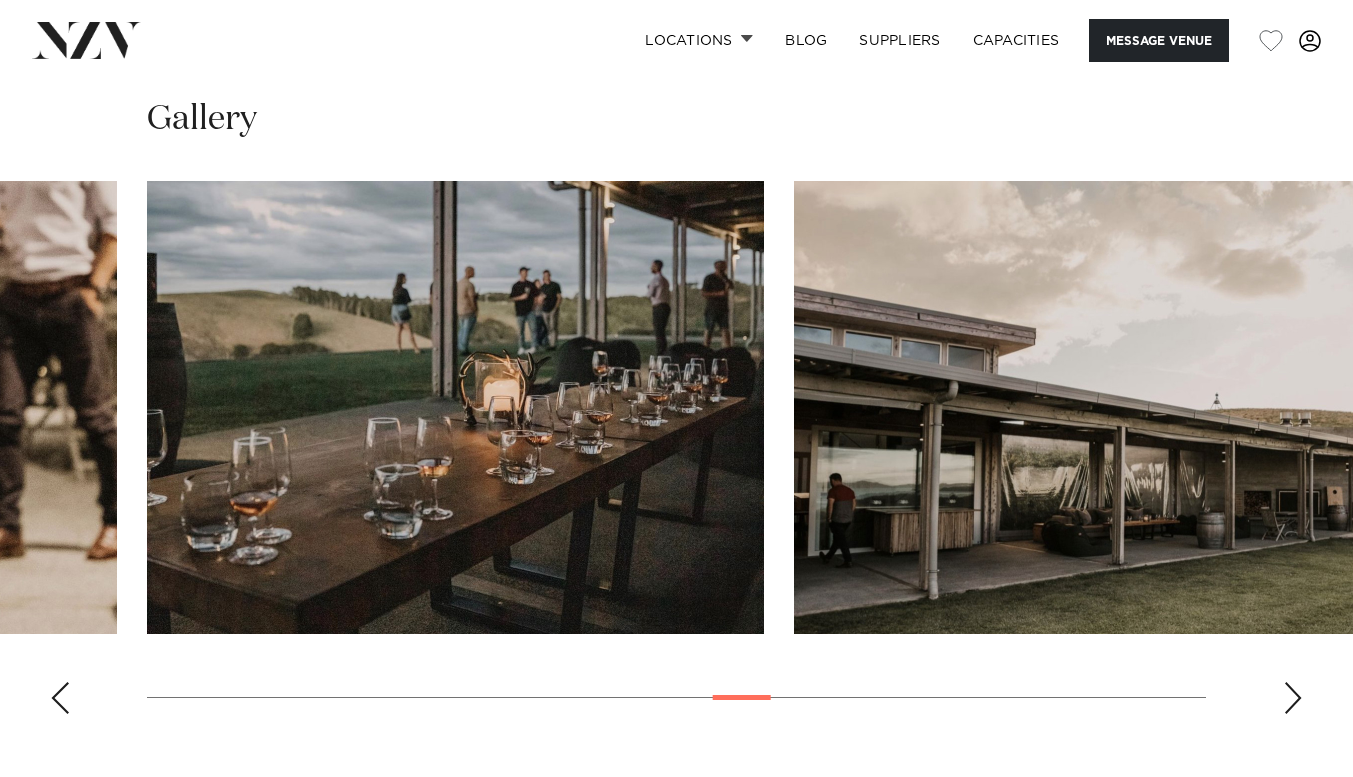 click at bounding box center (1293, 698) 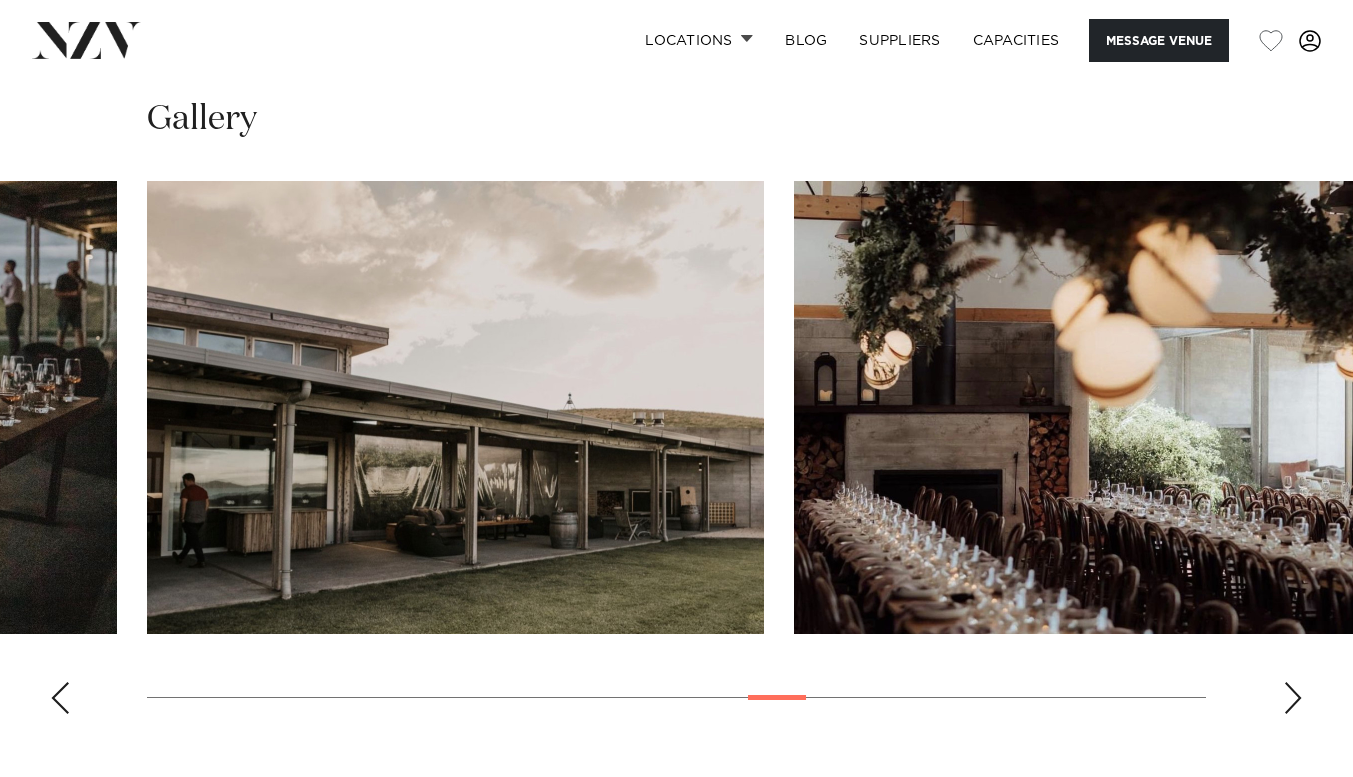 click at bounding box center (1293, 698) 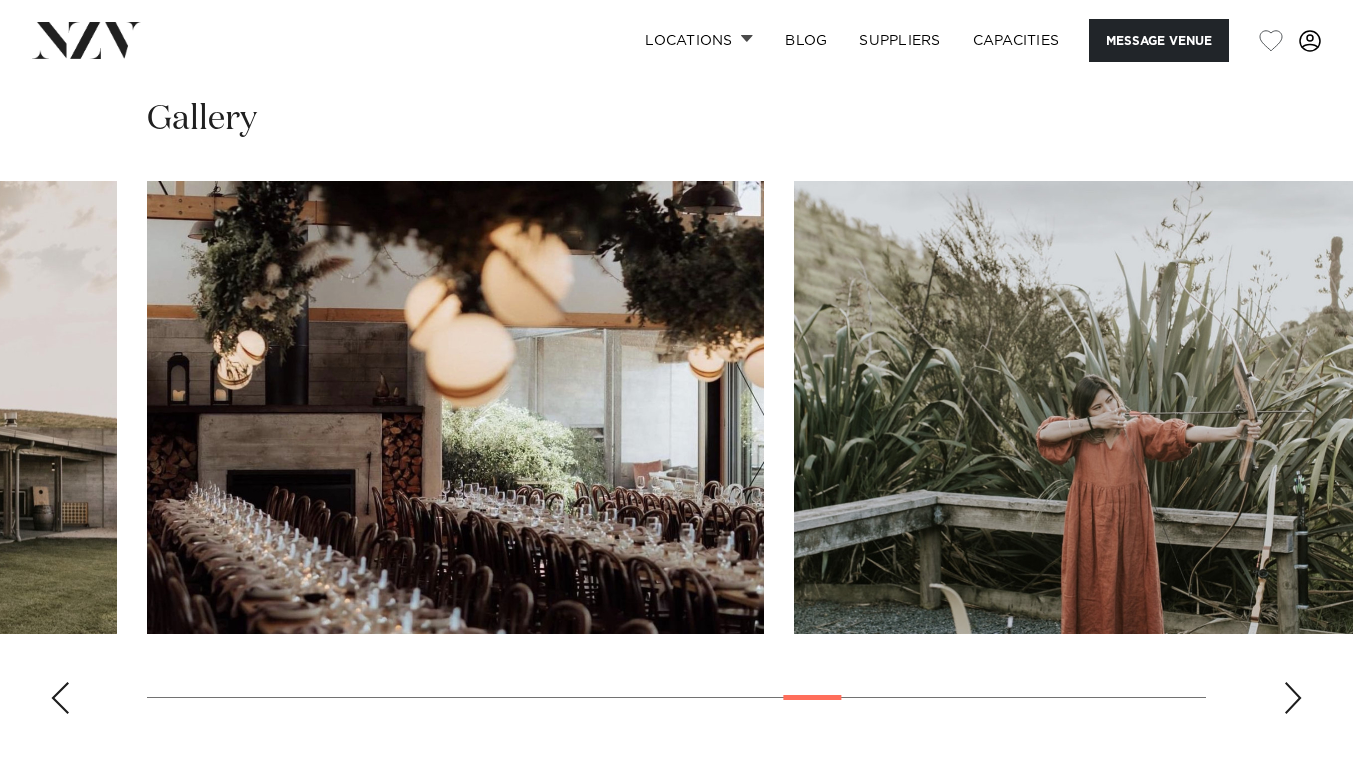 click at bounding box center [1293, 698] 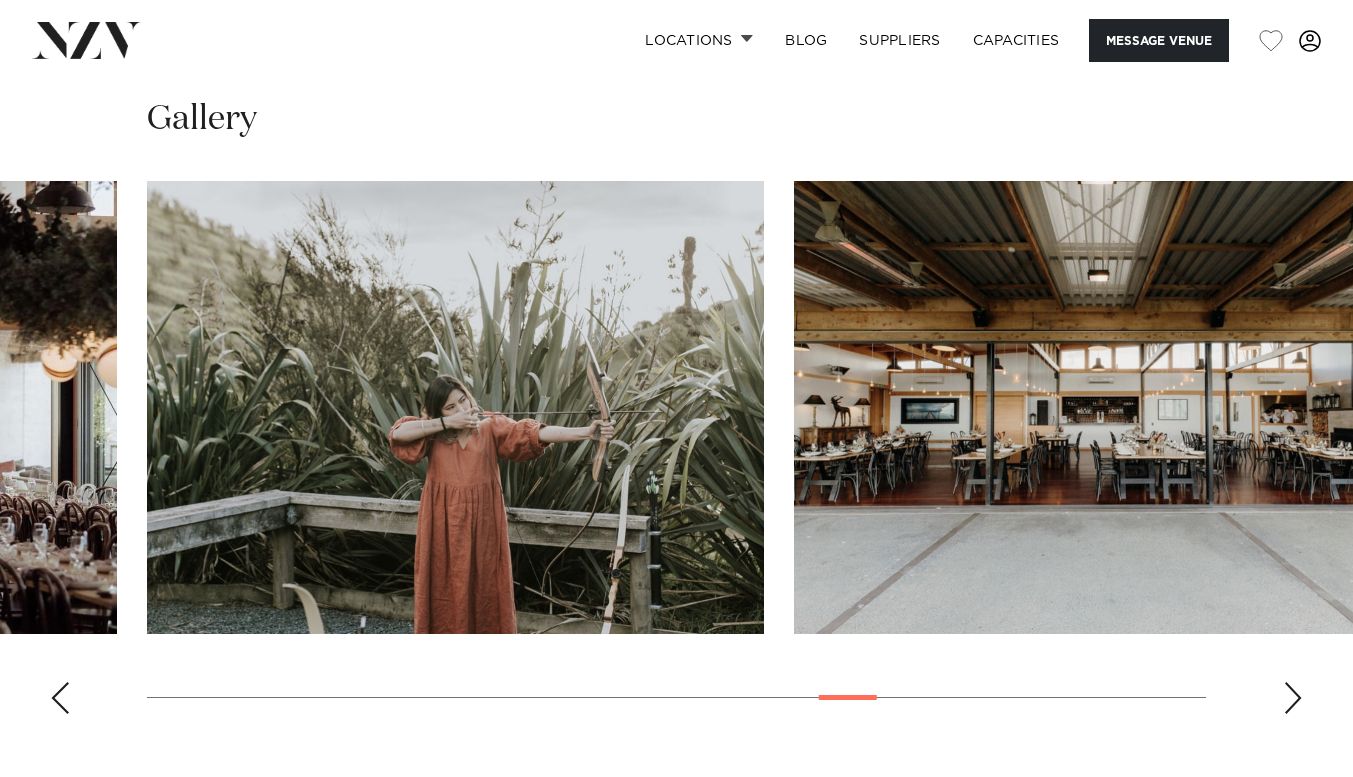 click at bounding box center (1293, 698) 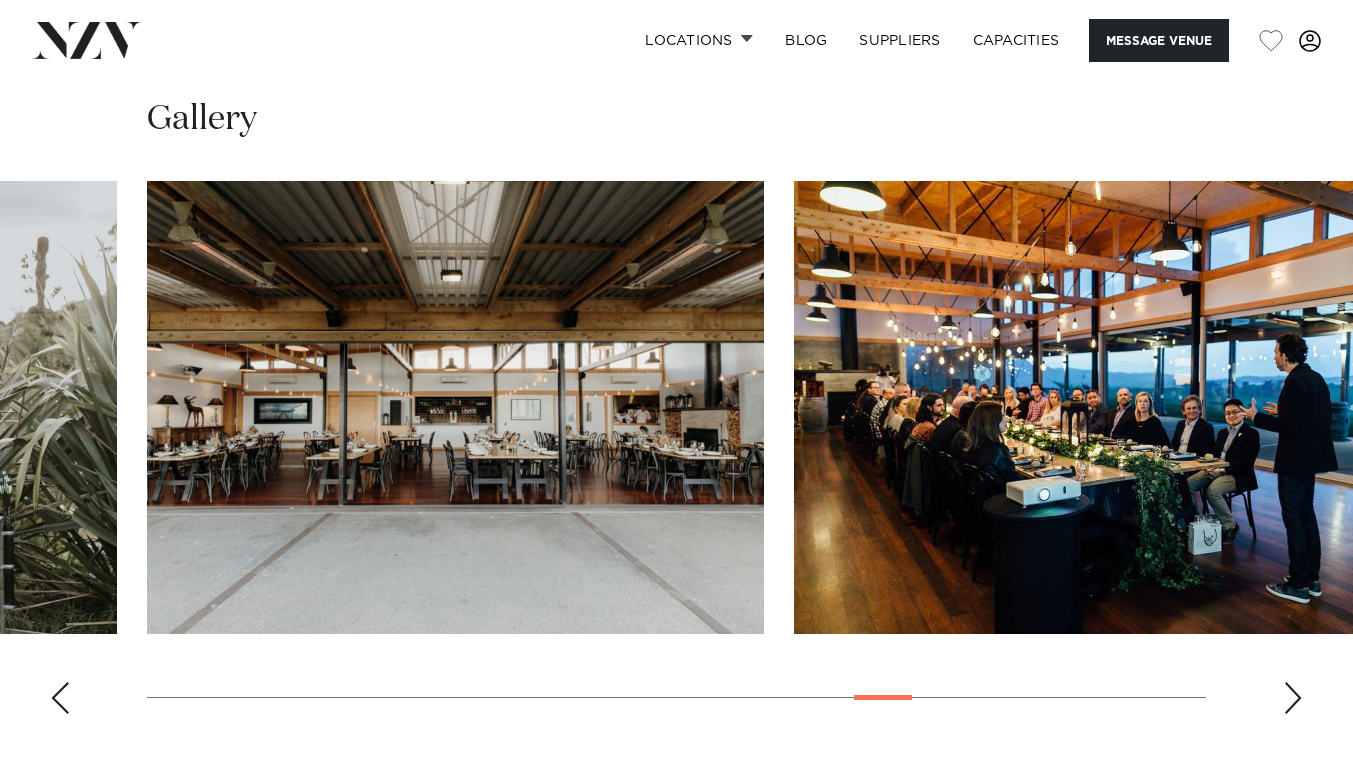 click at bounding box center (1293, 698) 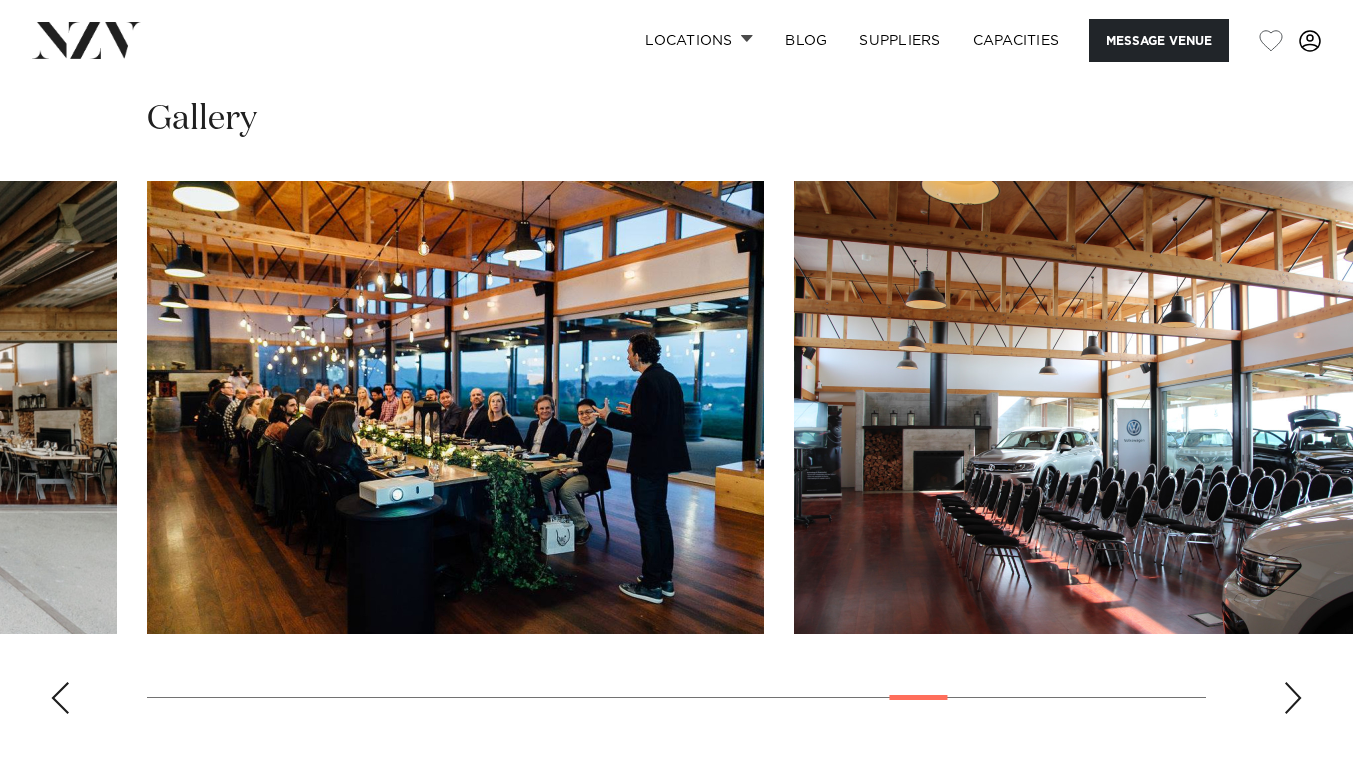 click at bounding box center [1293, 698] 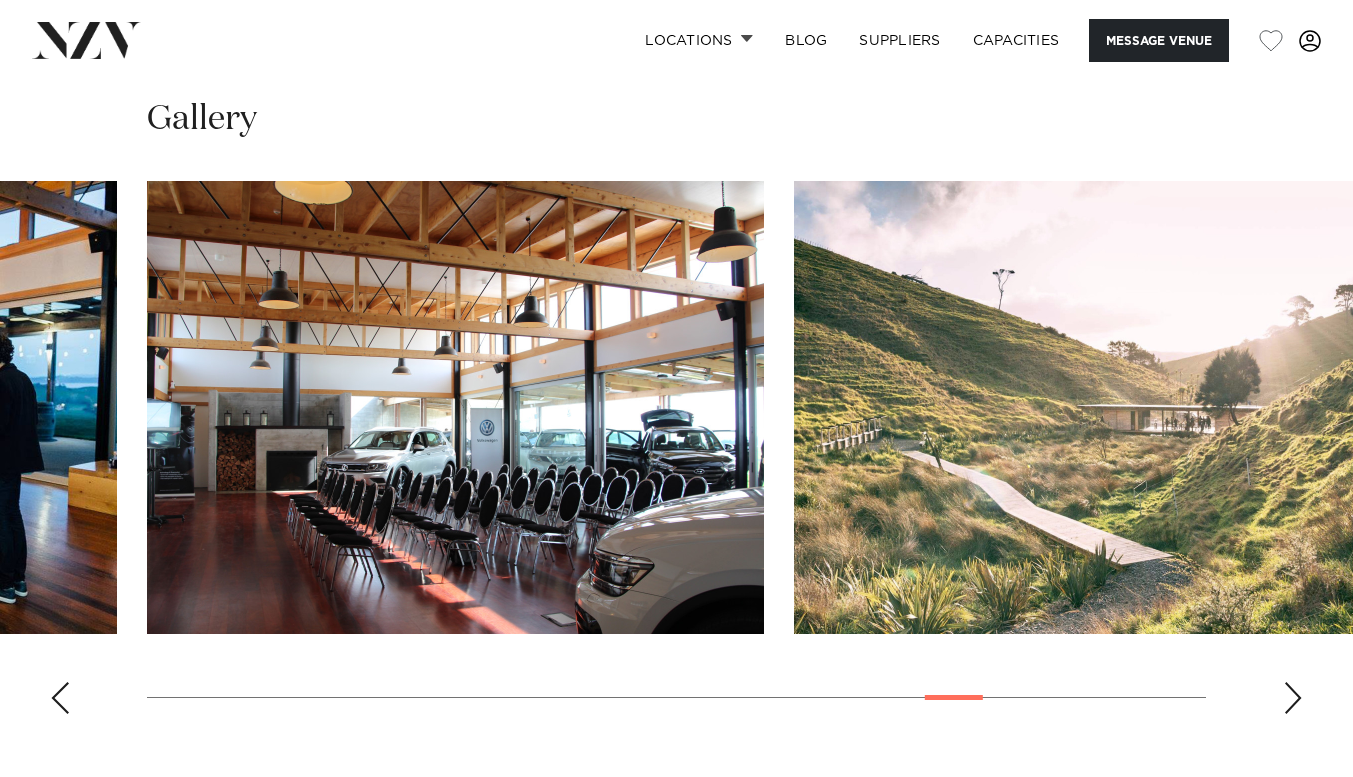 click at bounding box center [1293, 698] 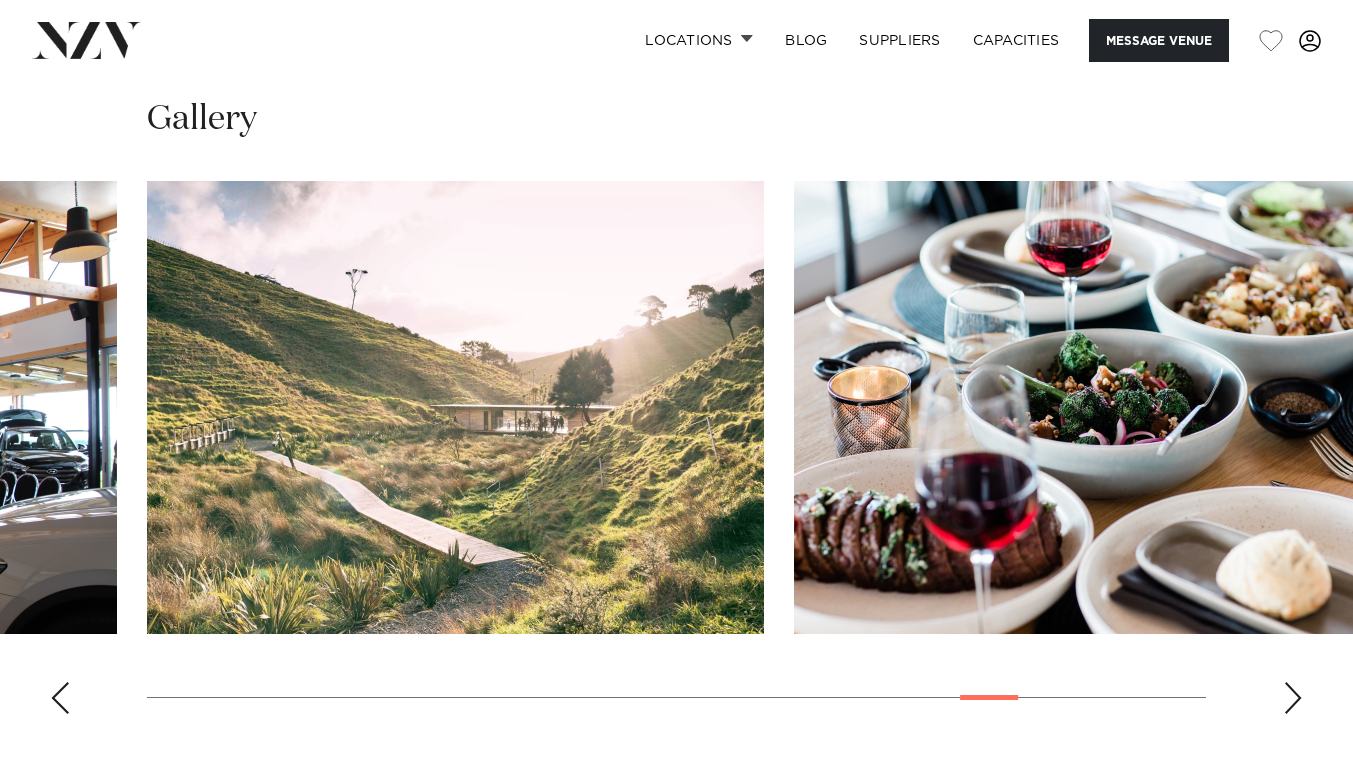 click at bounding box center (1293, 698) 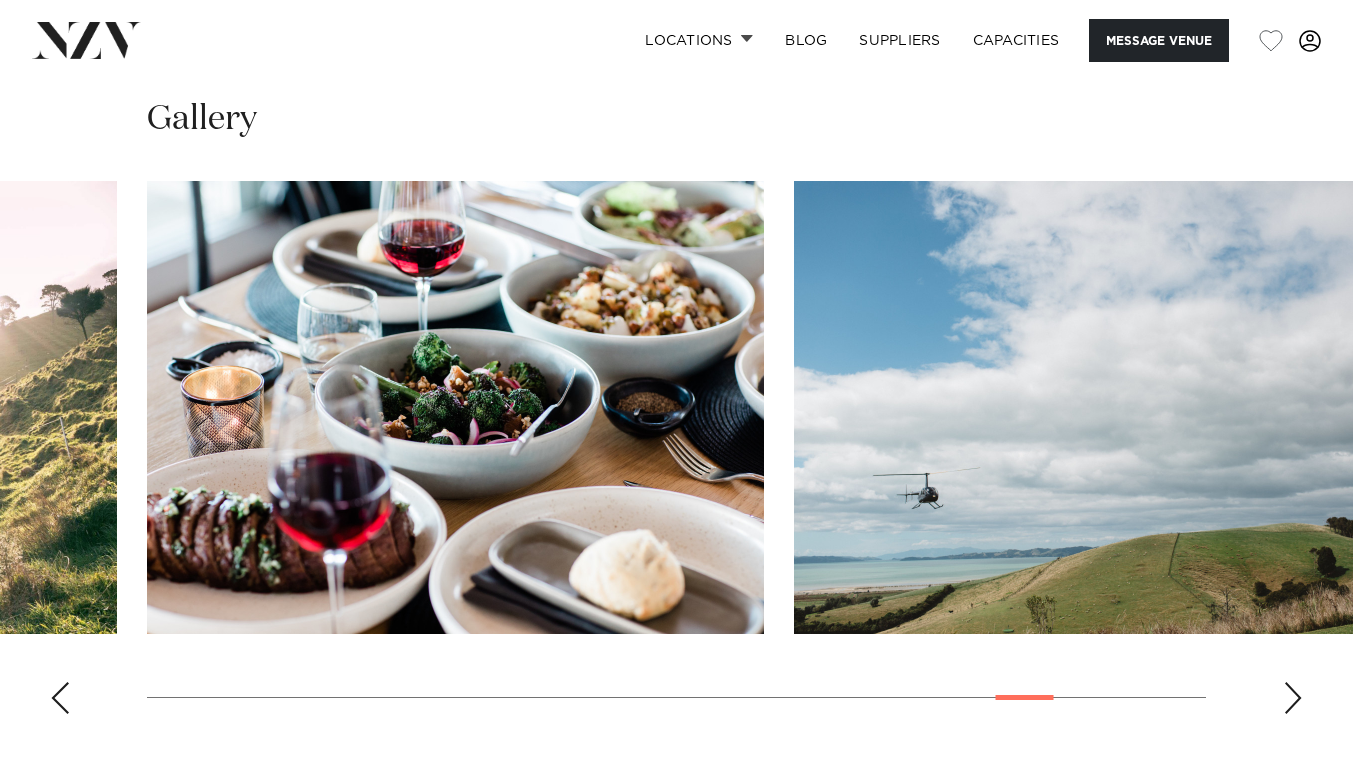 click at bounding box center [1293, 698] 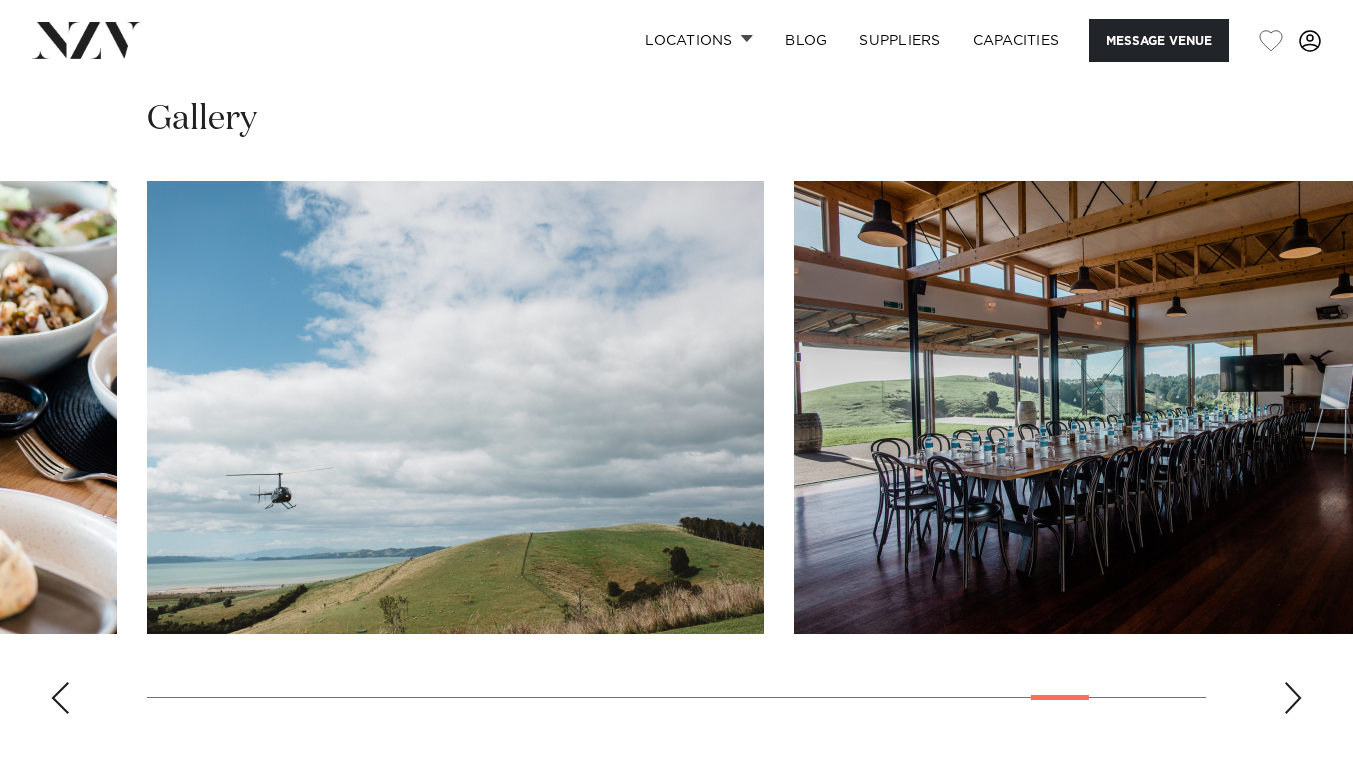 click at bounding box center (1293, 698) 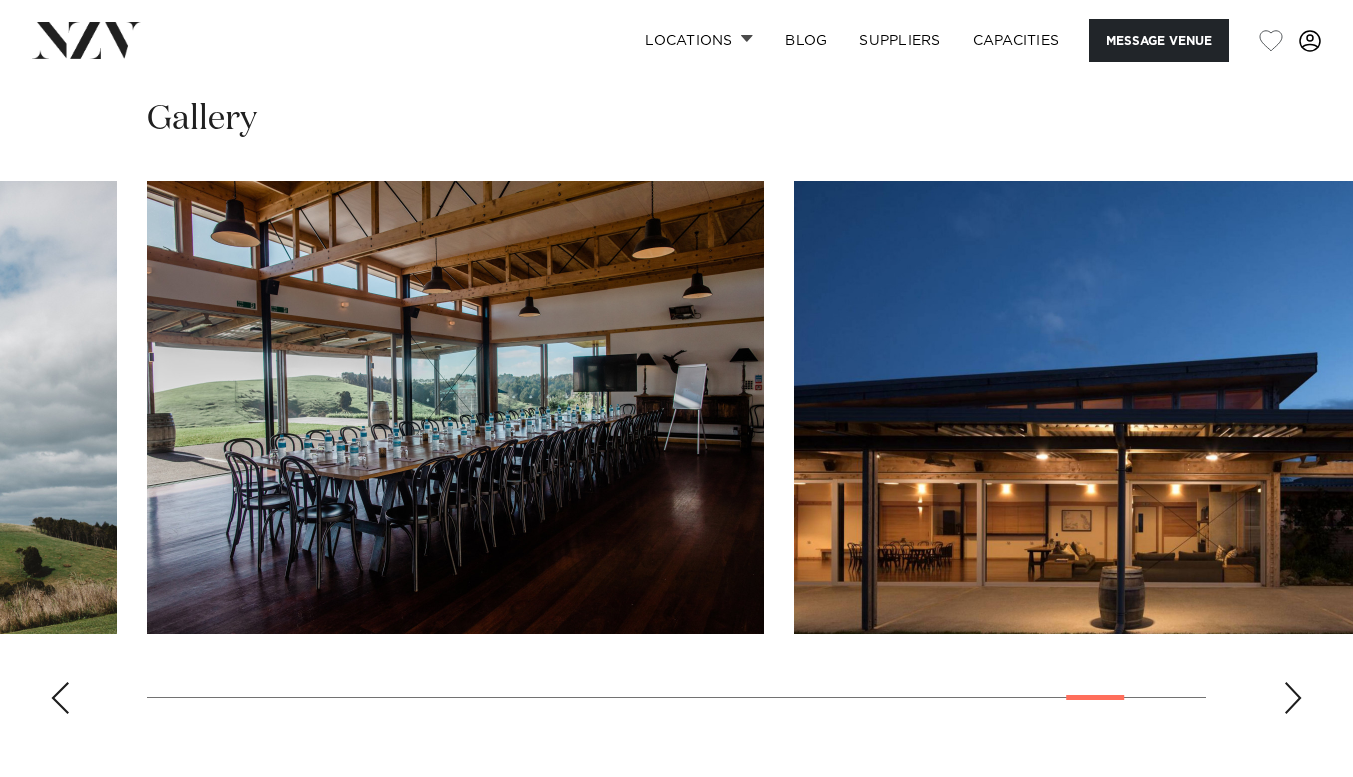 click at bounding box center [1293, 698] 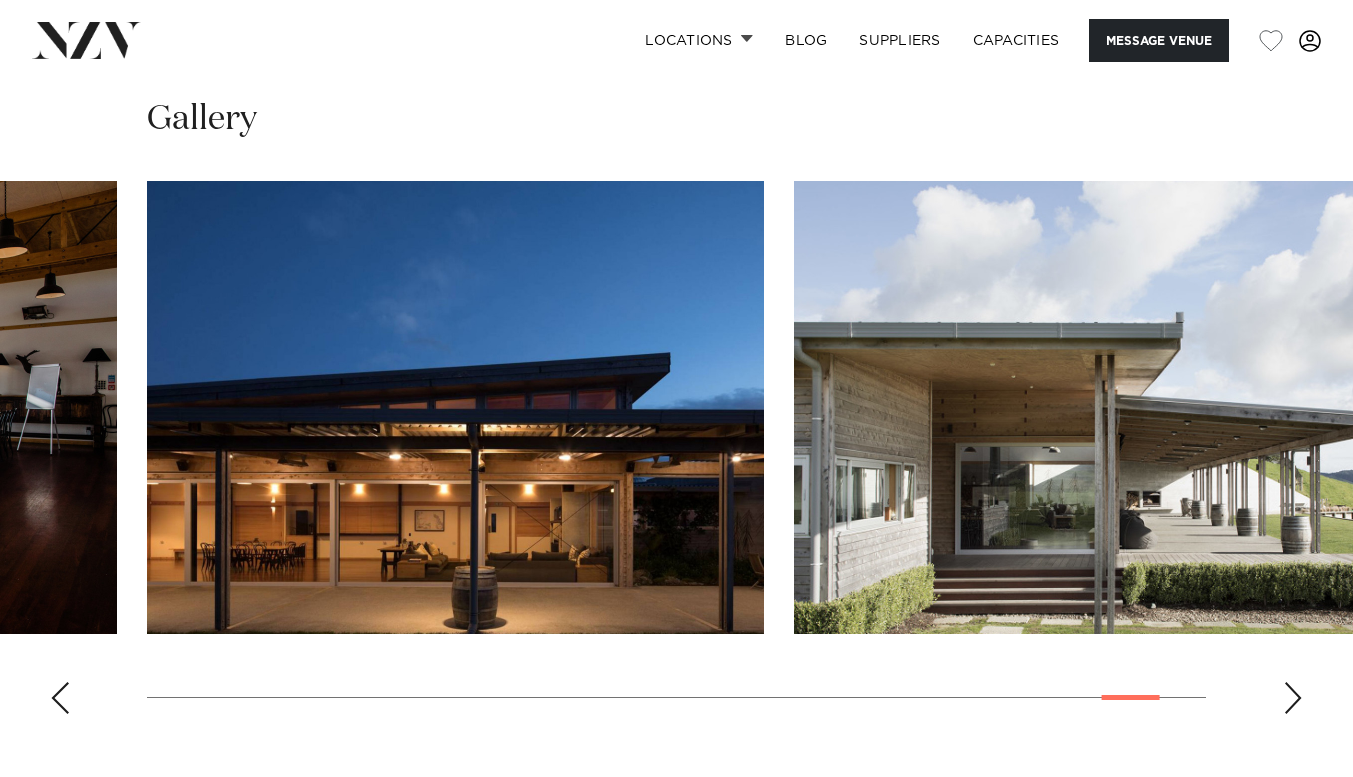 click at bounding box center [1293, 698] 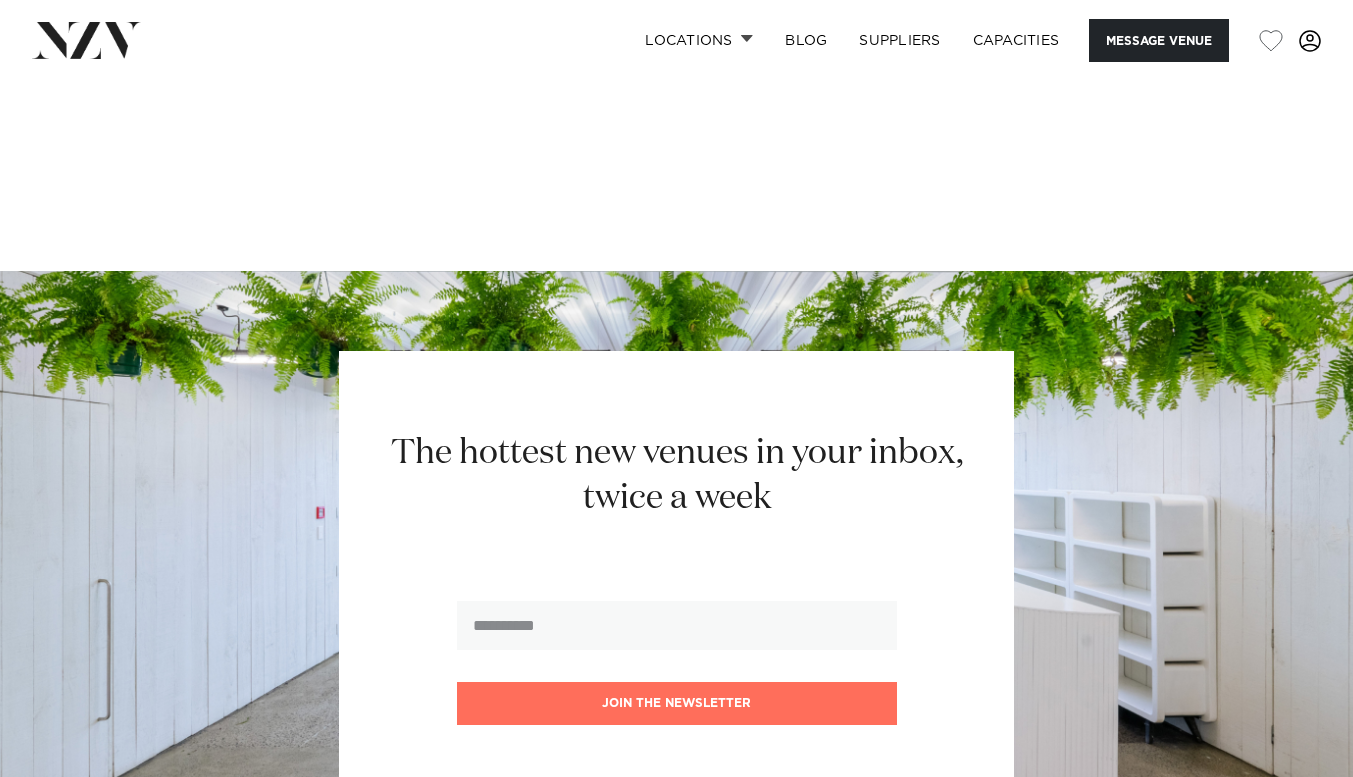 scroll, scrollTop: 3700, scrollLeft: 0, axis: vertical 